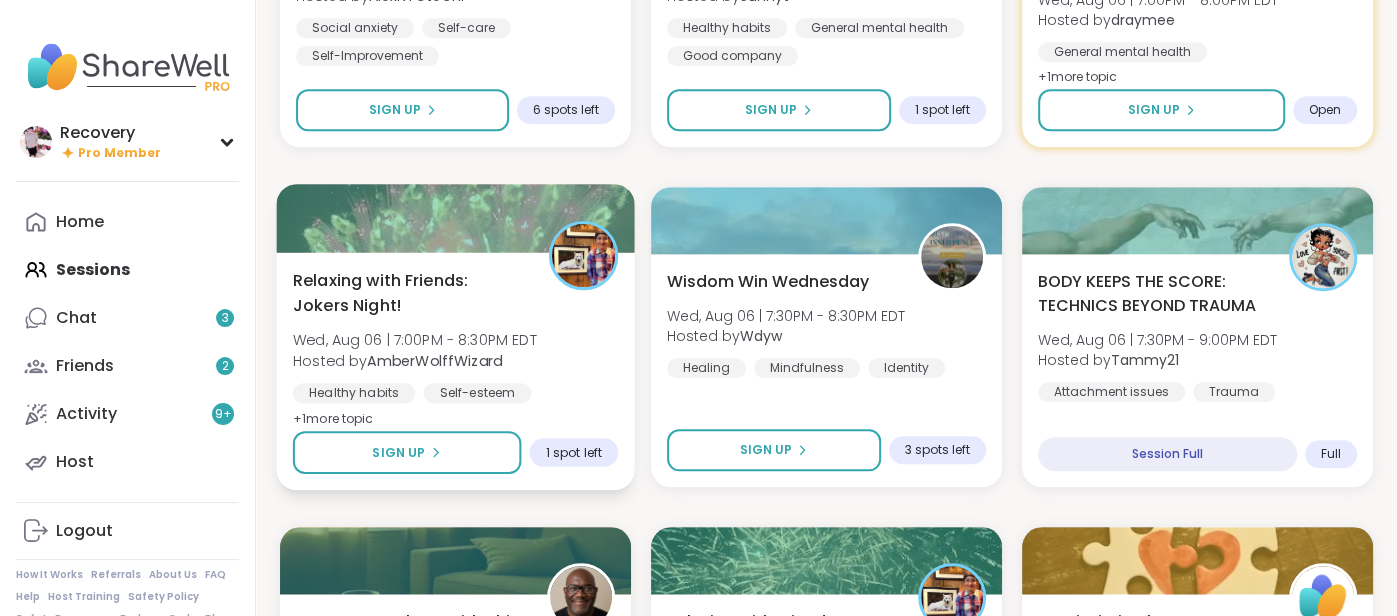 scroll, scrollTop: 1143, scrollLeft: 0, axis: vertical 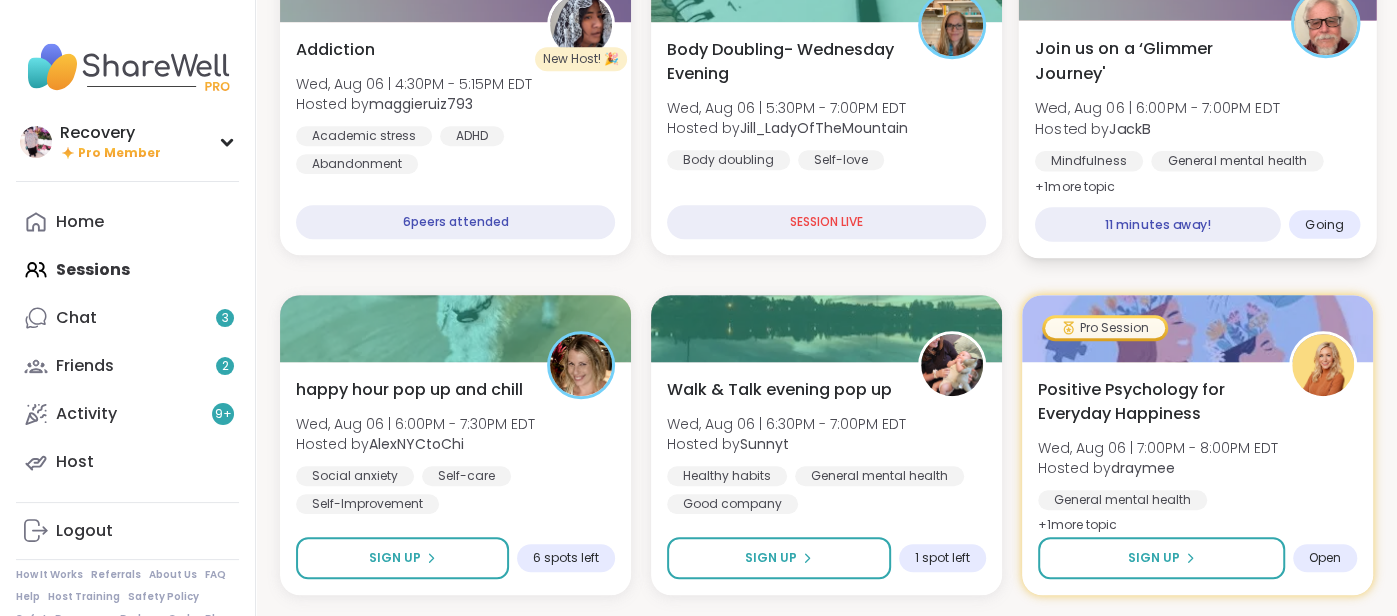click on "Join us on a ‘Glimmer Journey' [DAY], [MONTH] [DATE] | [TIME] - [TIME] [TIMEZONE] Hosted by [PERSON] [COMPANY] General mental health Triggers + 1 more topic" at bounding box center [1197, 117] 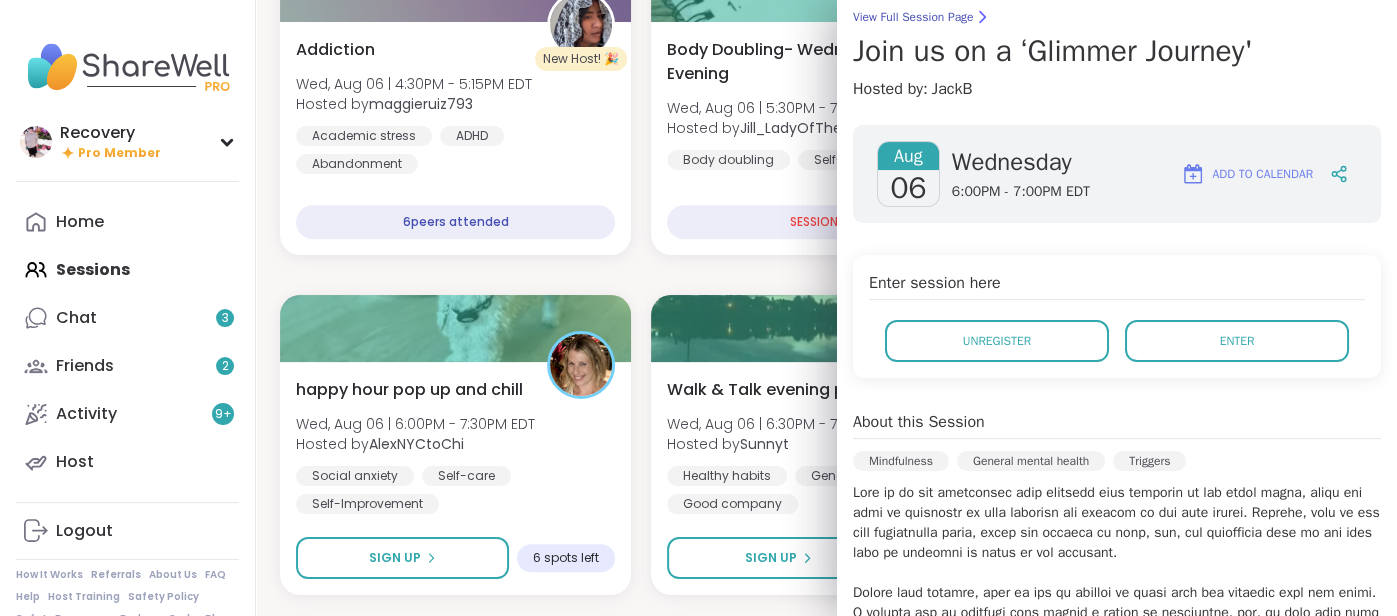 scroll, scrollTop: 163, scrollLeft: 0, axis: vertical 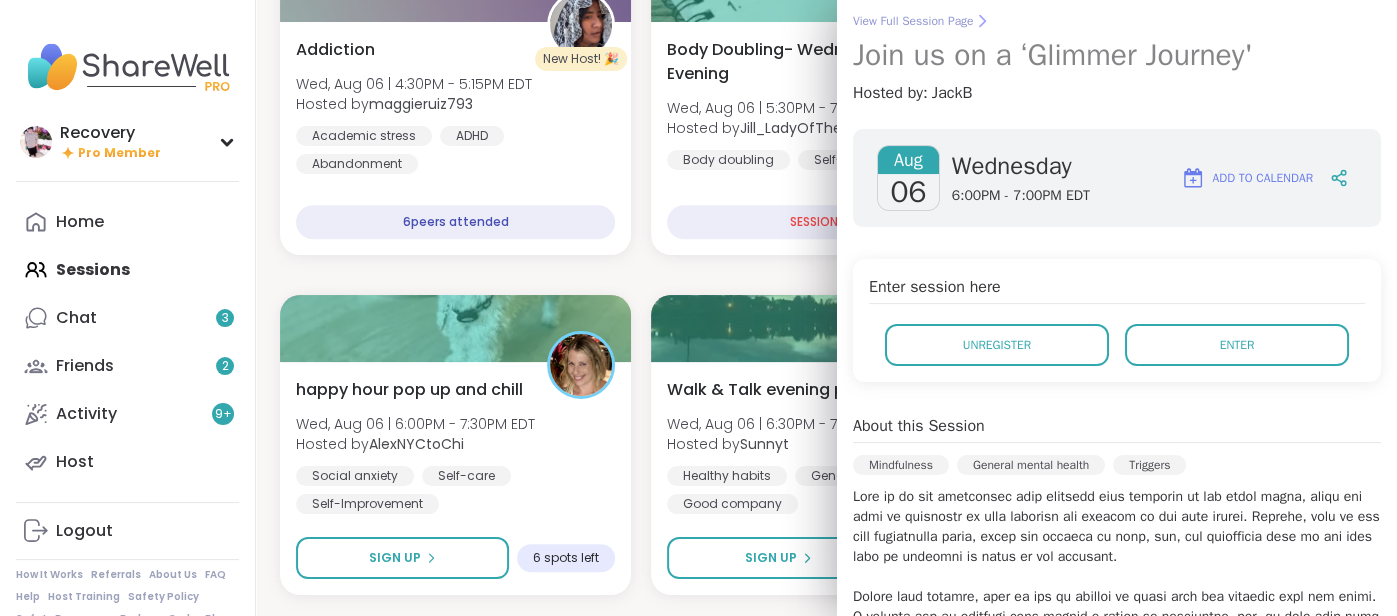 click on "View Full Session Page" at bounding box center [1117, 21] 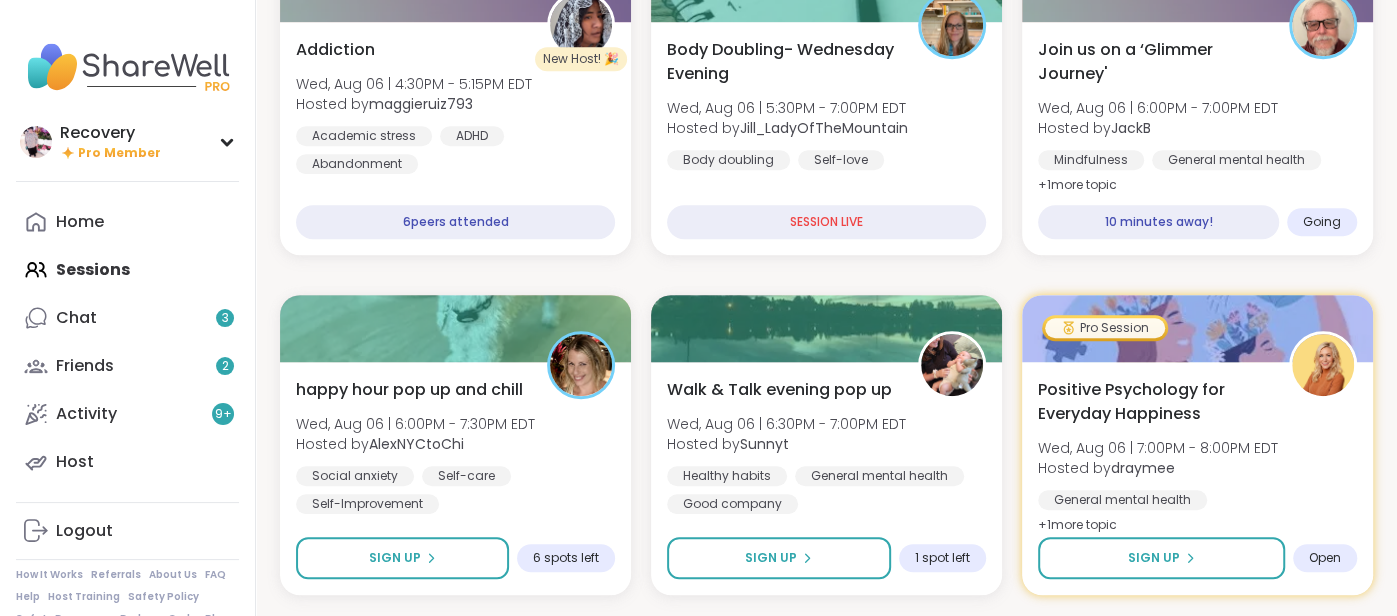 scroll, scrollTop: 0, scrollLeft: 0, axis: both 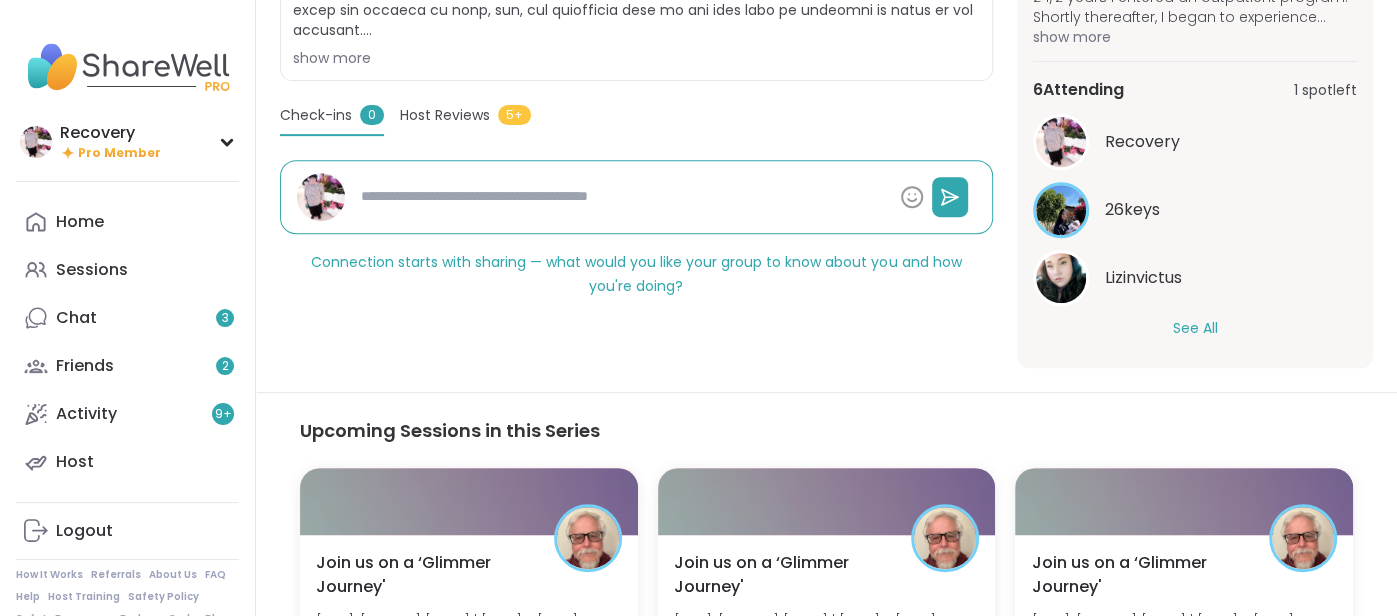 click on "See All" at bounding box center (1194, 328) 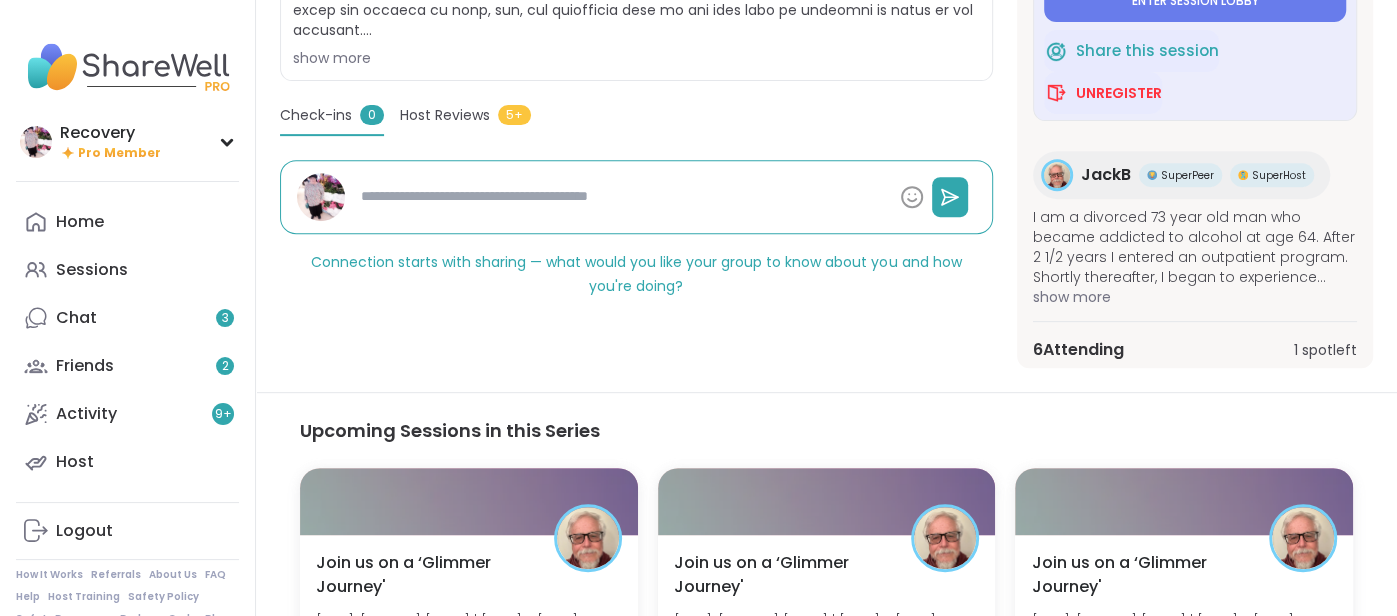 scroll, scrollTop: 0, scrollLeft: 0, axis: both 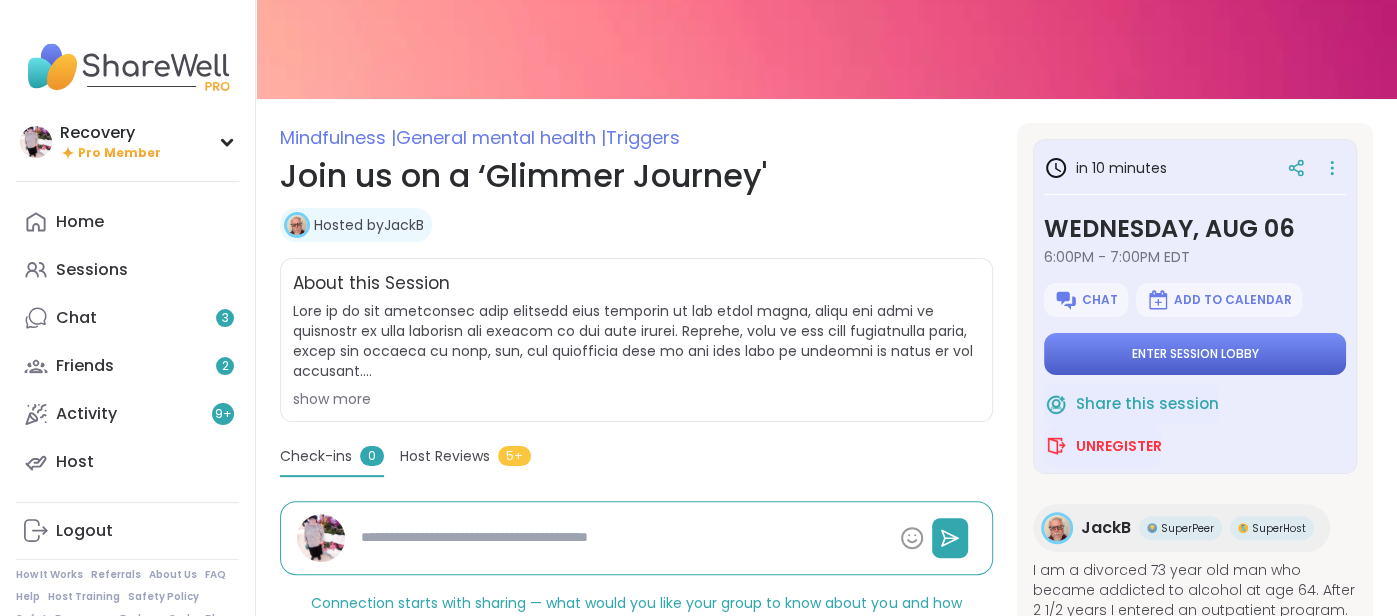 click on "Enter session lobby" at bounding box center (1195, 354) 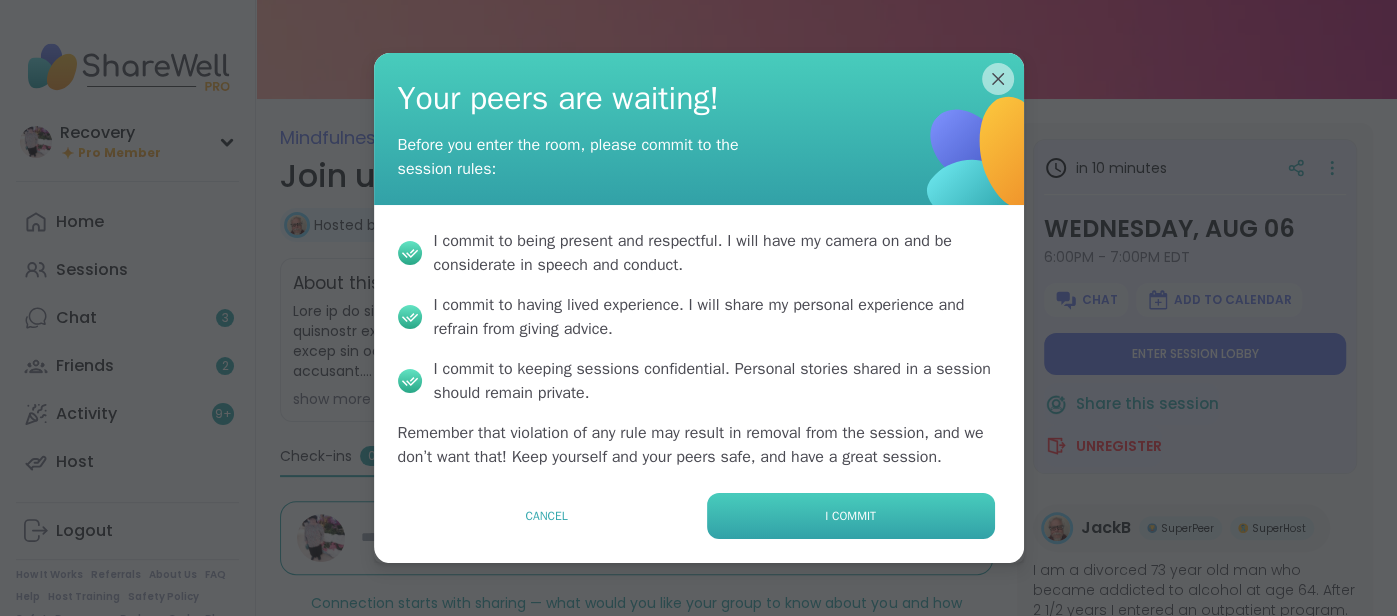 click on "I commit" at bounding box center [851, 516] 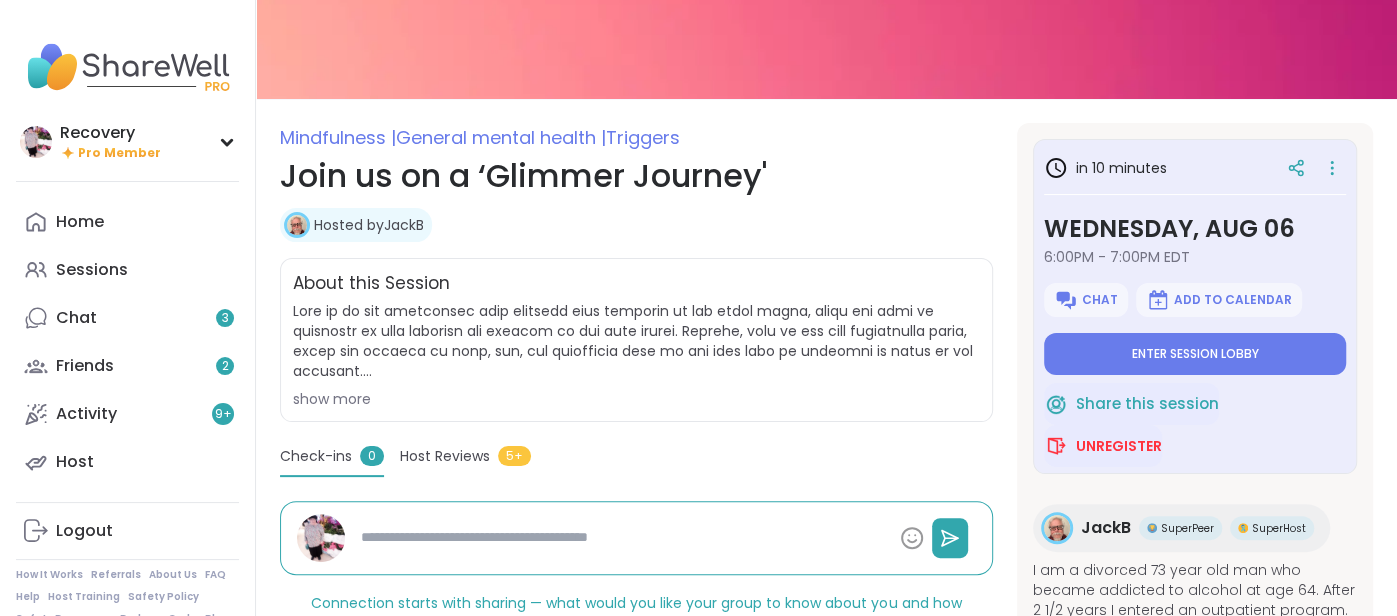 type on "*" 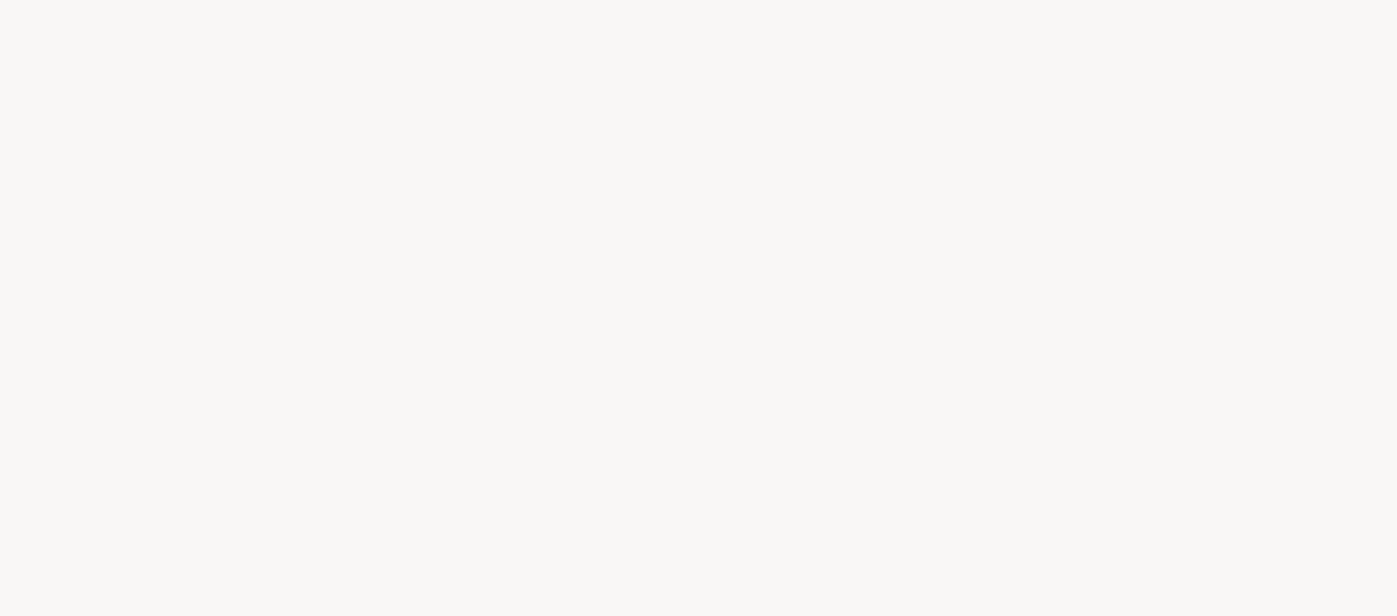 scroll, scrollTop: 0, scrollLeft: 0, axis: both 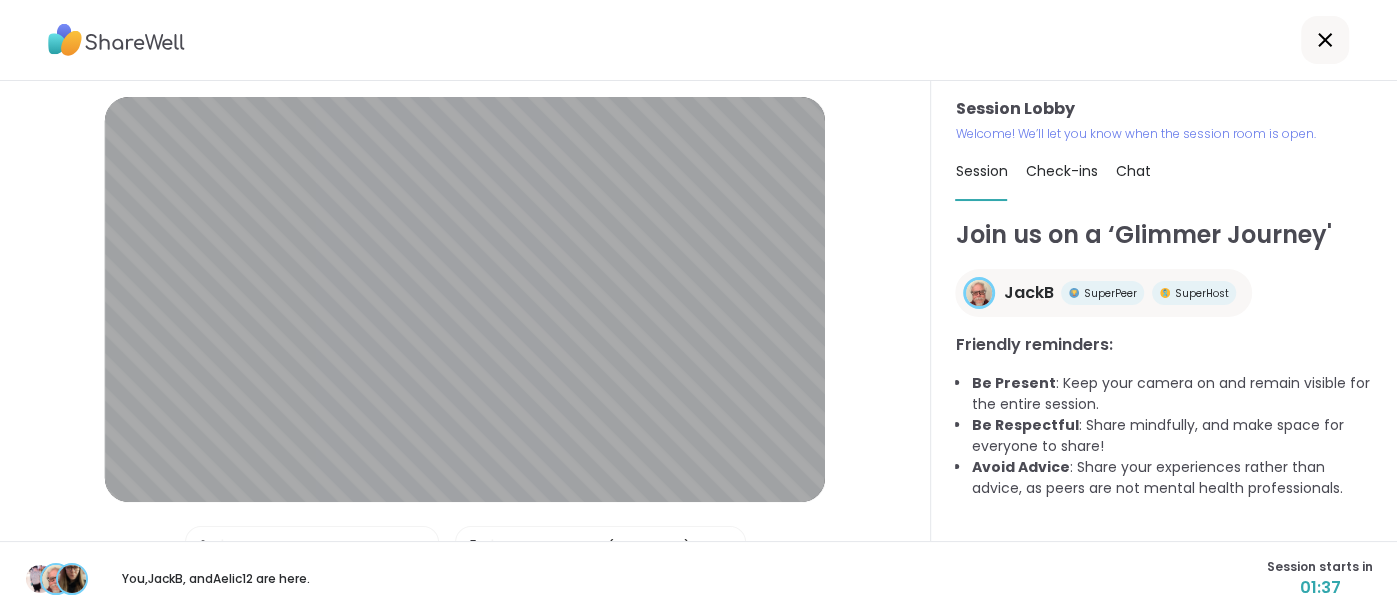 click on "Chat" at bounding box center (1132, 171) 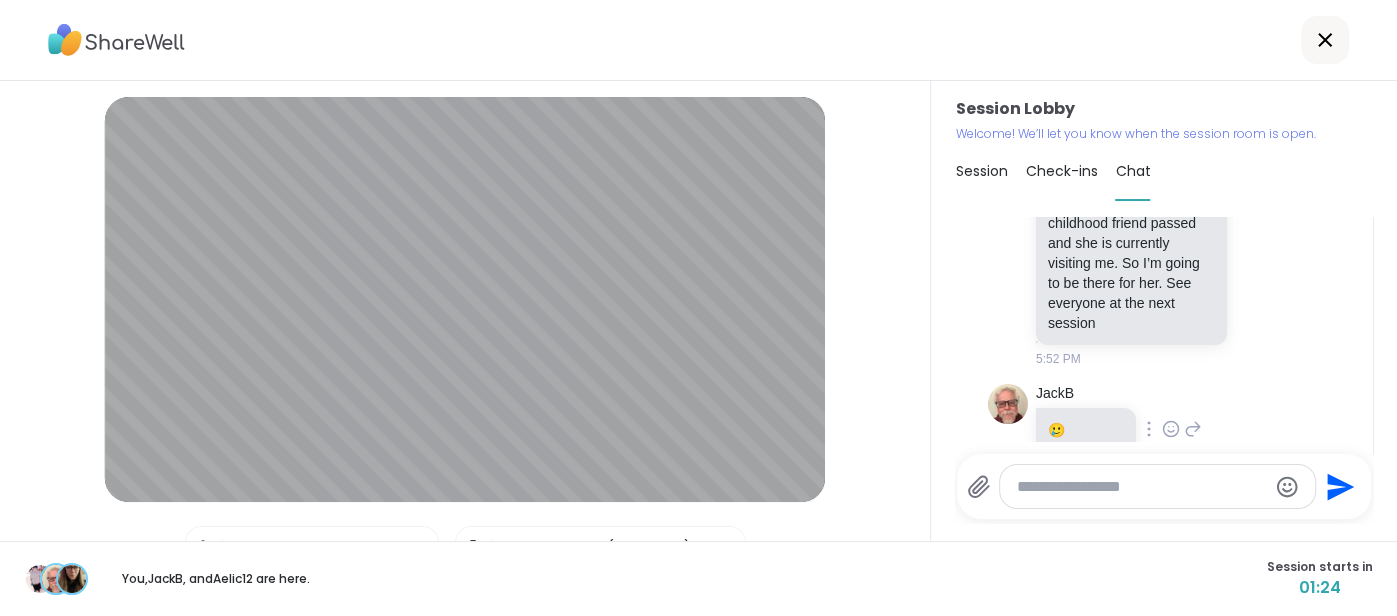 scroll, scrollTop: 690, scrollLeft: 0, axis: vertical 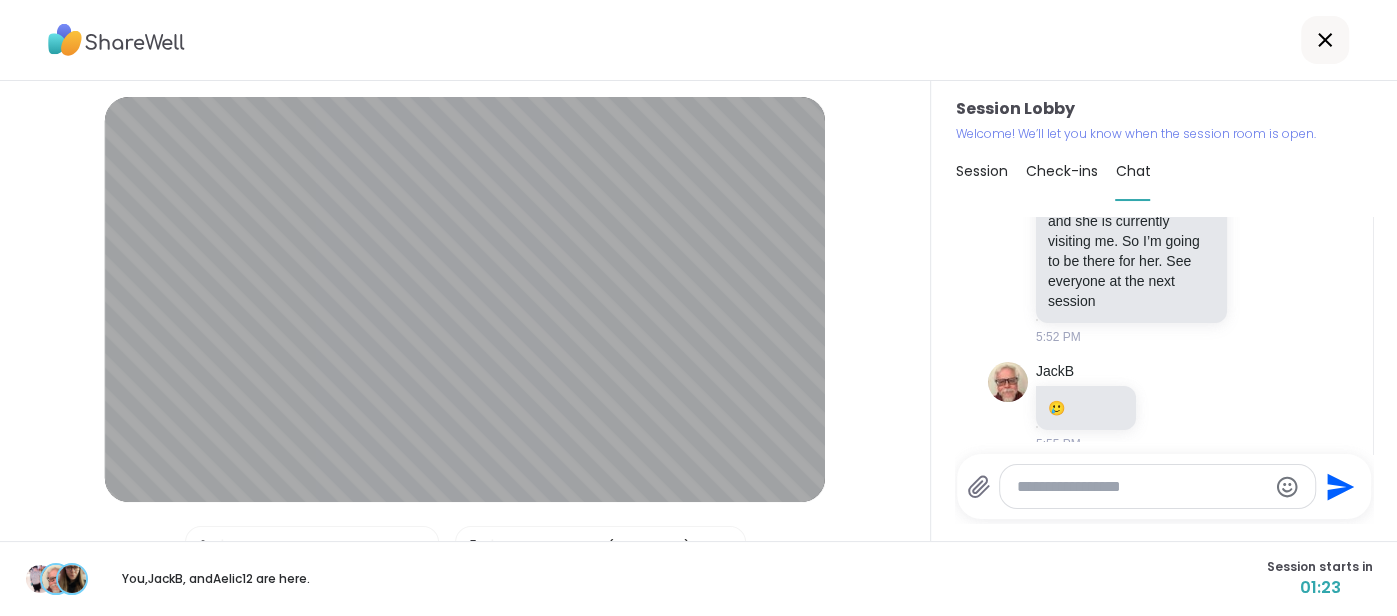 click at bounding box center (1141, 487) 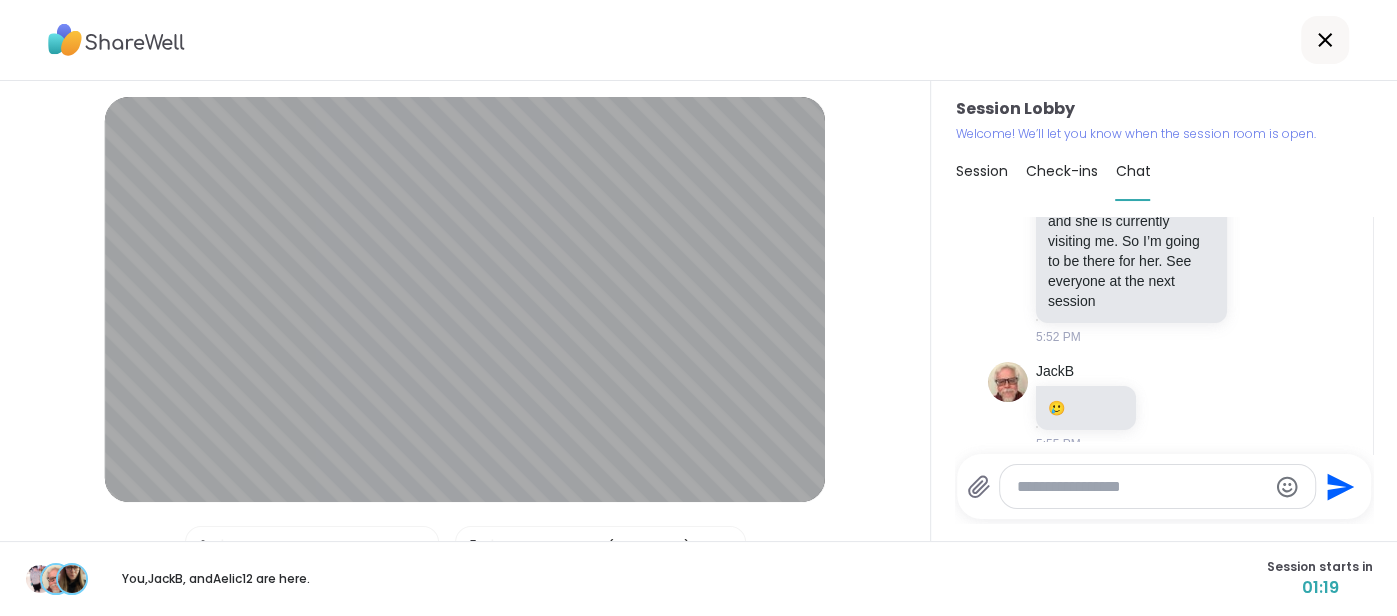 type on "*" 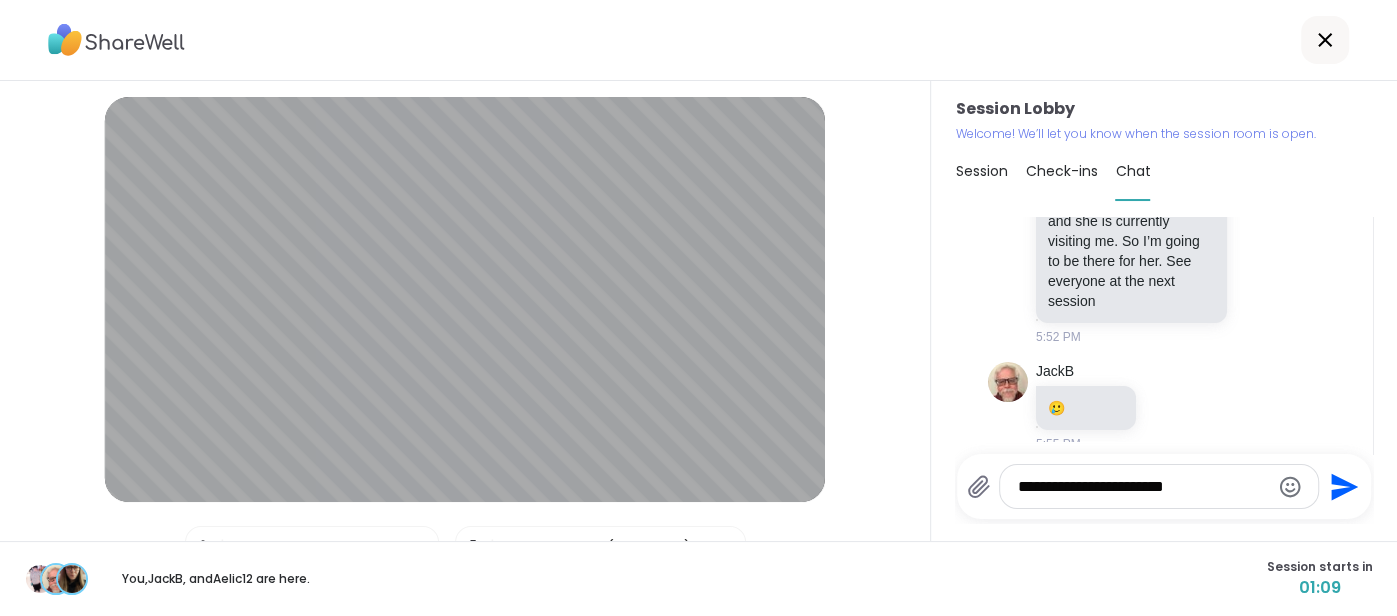 type on "**********" 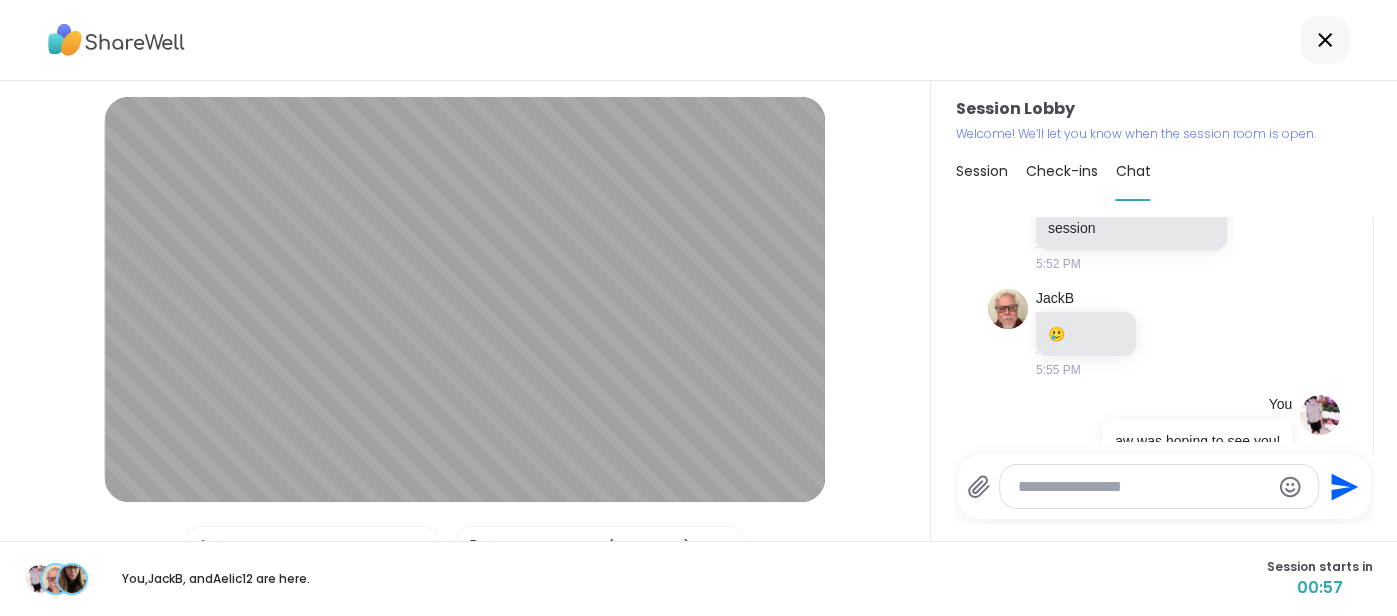 scroll, scrollTop: 764, scrollLeft: 0, axis: vertical 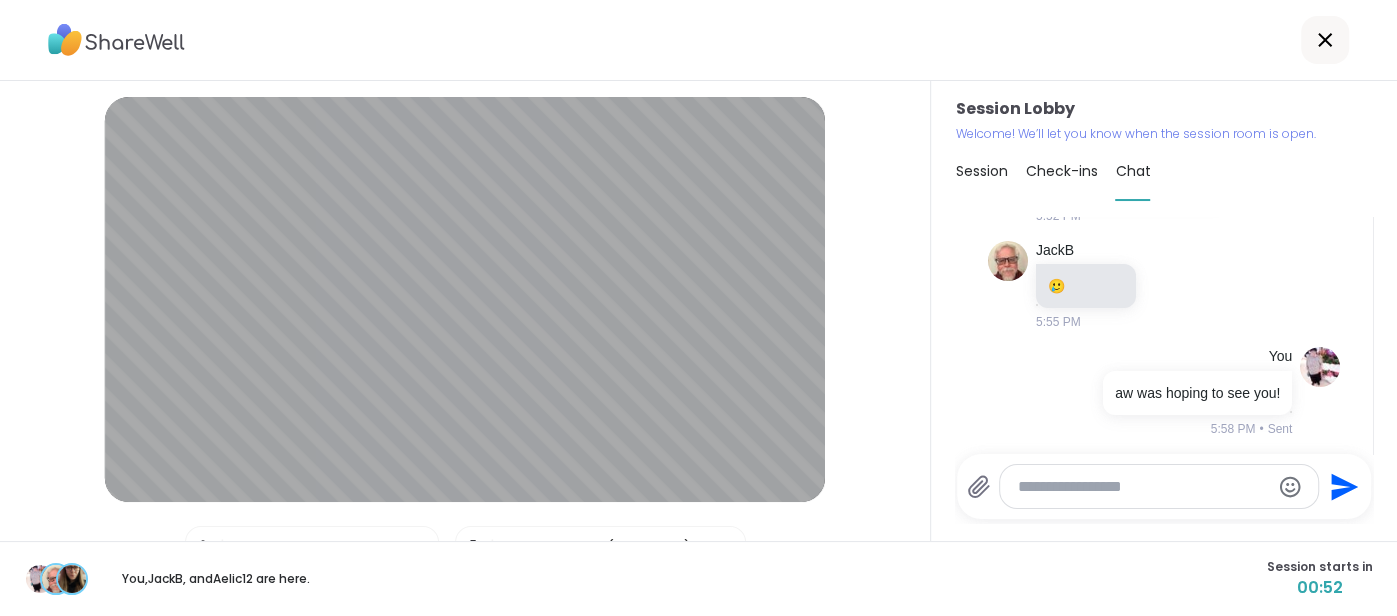 click at bounding box center (1143, 487) 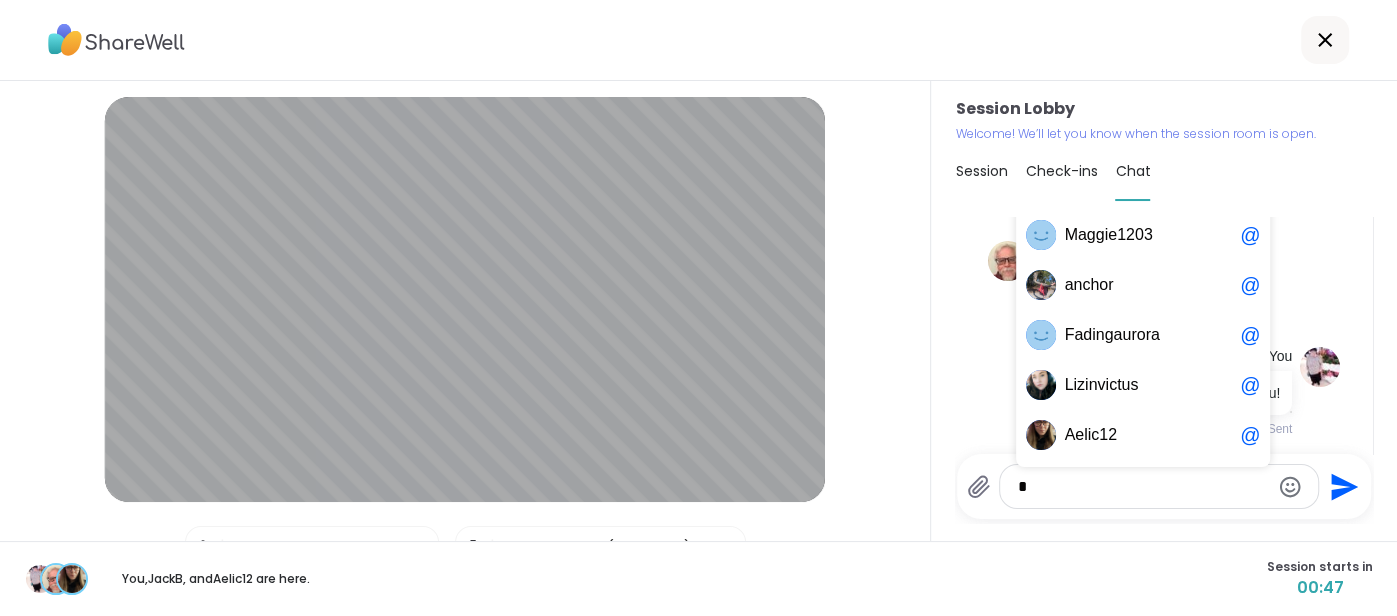scroll, scrollTop: 0, scrollLeft: 0, axis: both 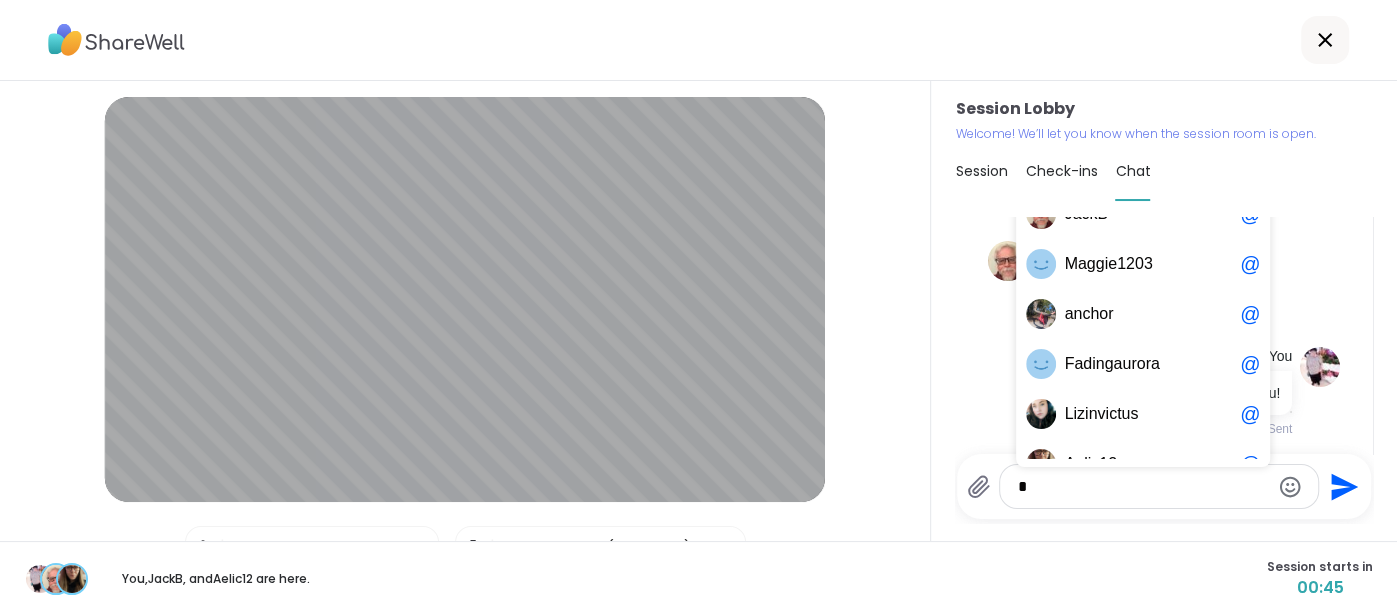 type on "*" 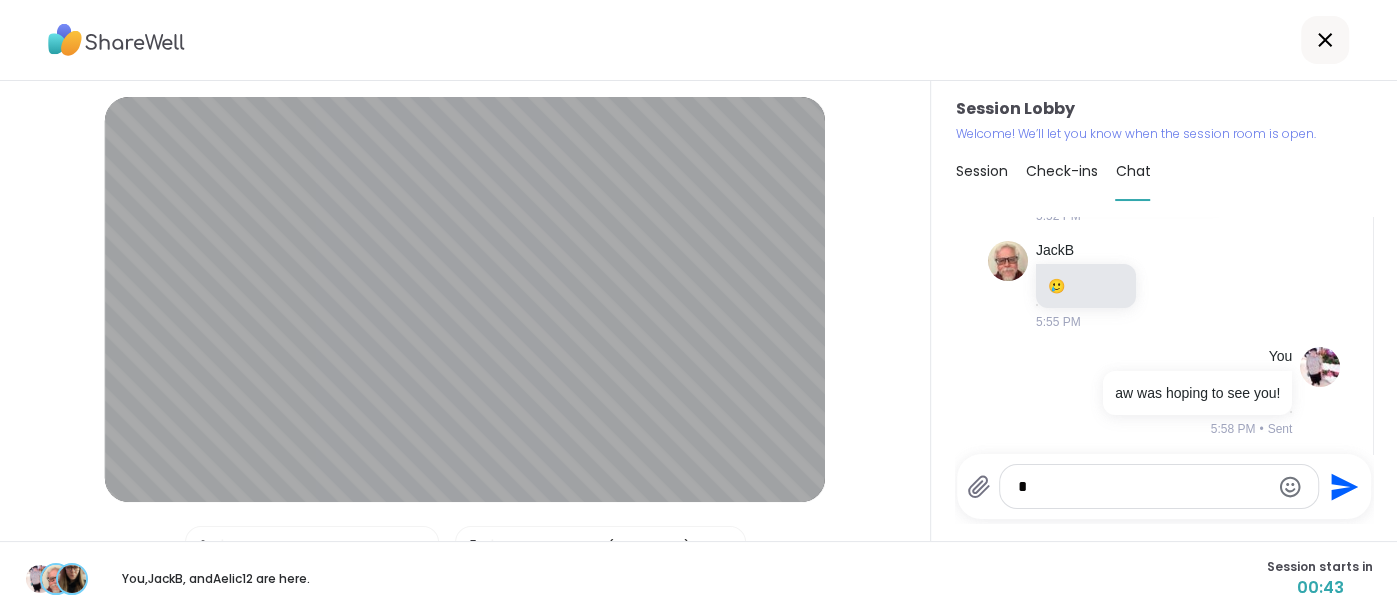 click on "Session" at bounding box center [981, 171] 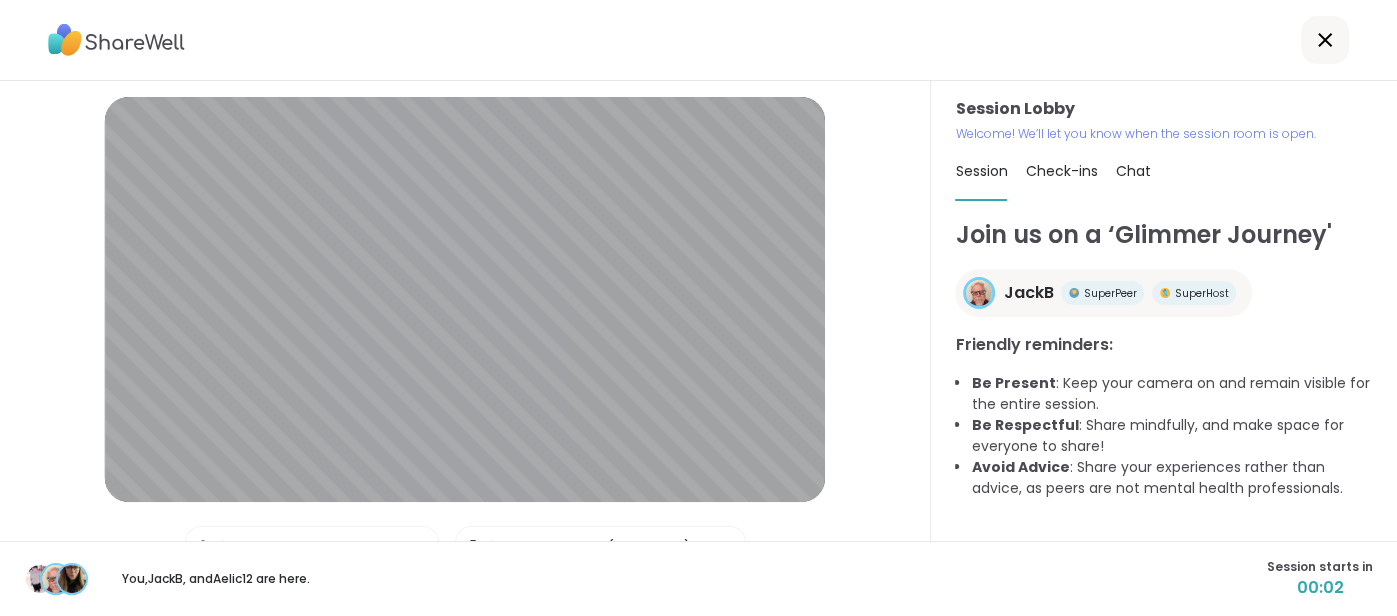 click on "Chat" at bounding box center (1132, 171) 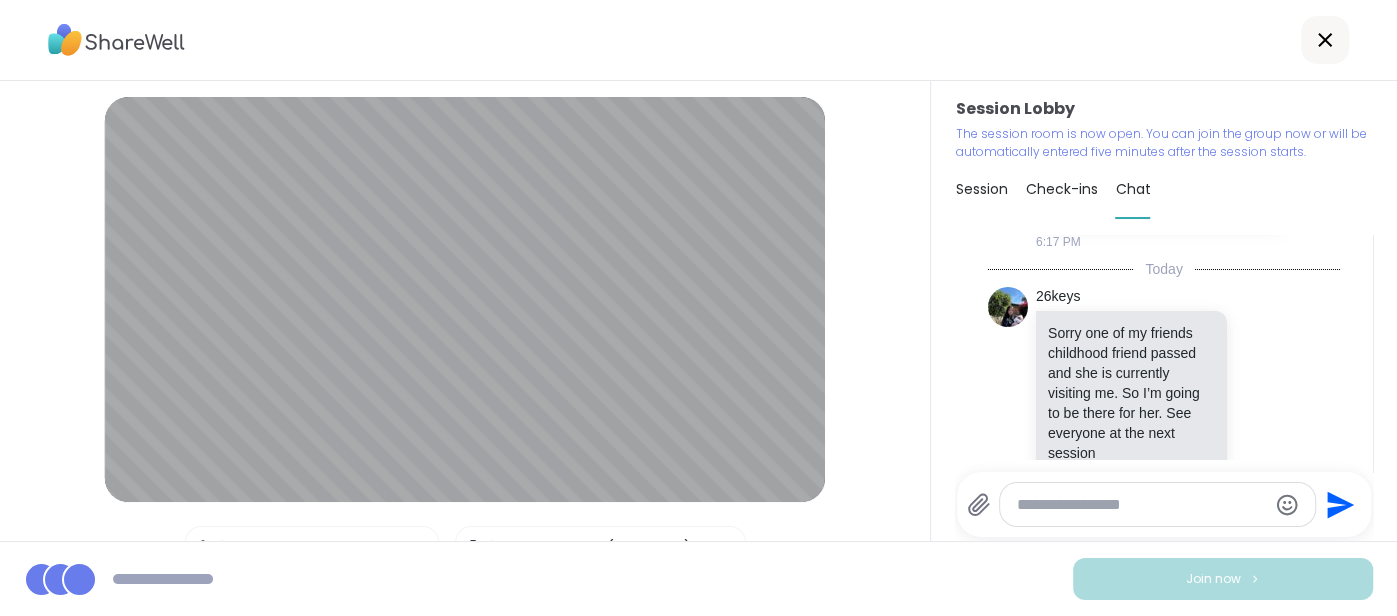 scroll, scrollTop: 508, scrollLeft: 0, axis: vertical 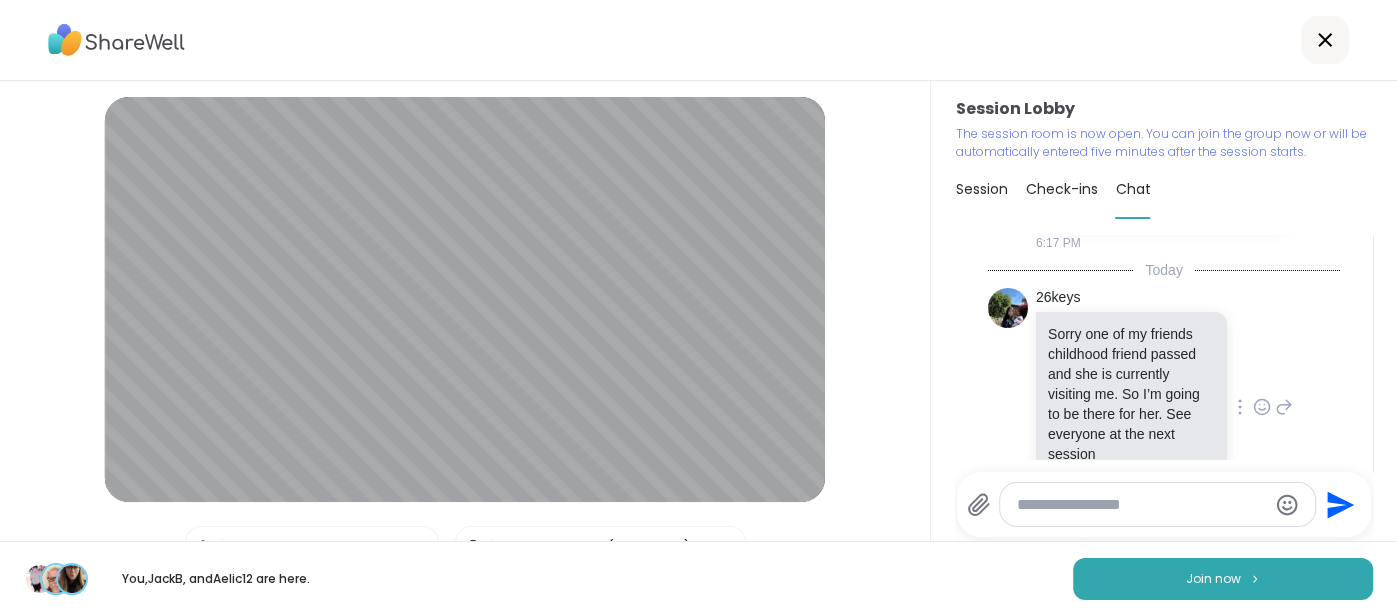 click 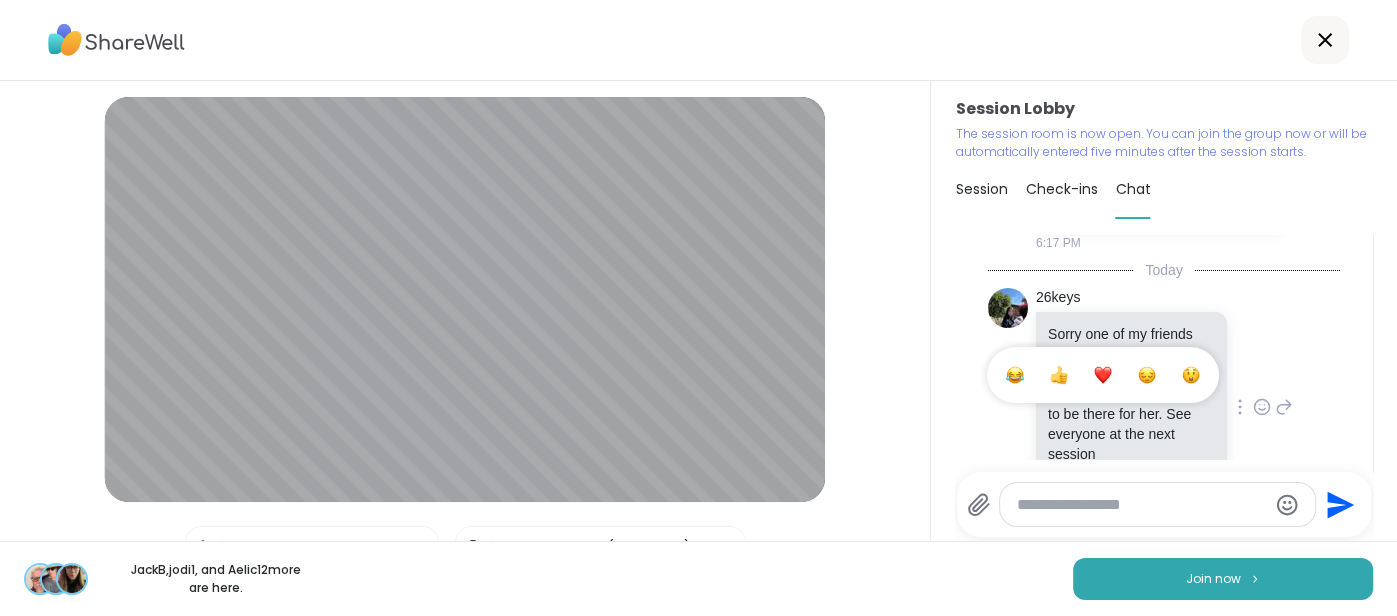 click at bounding box center (1147, 375) 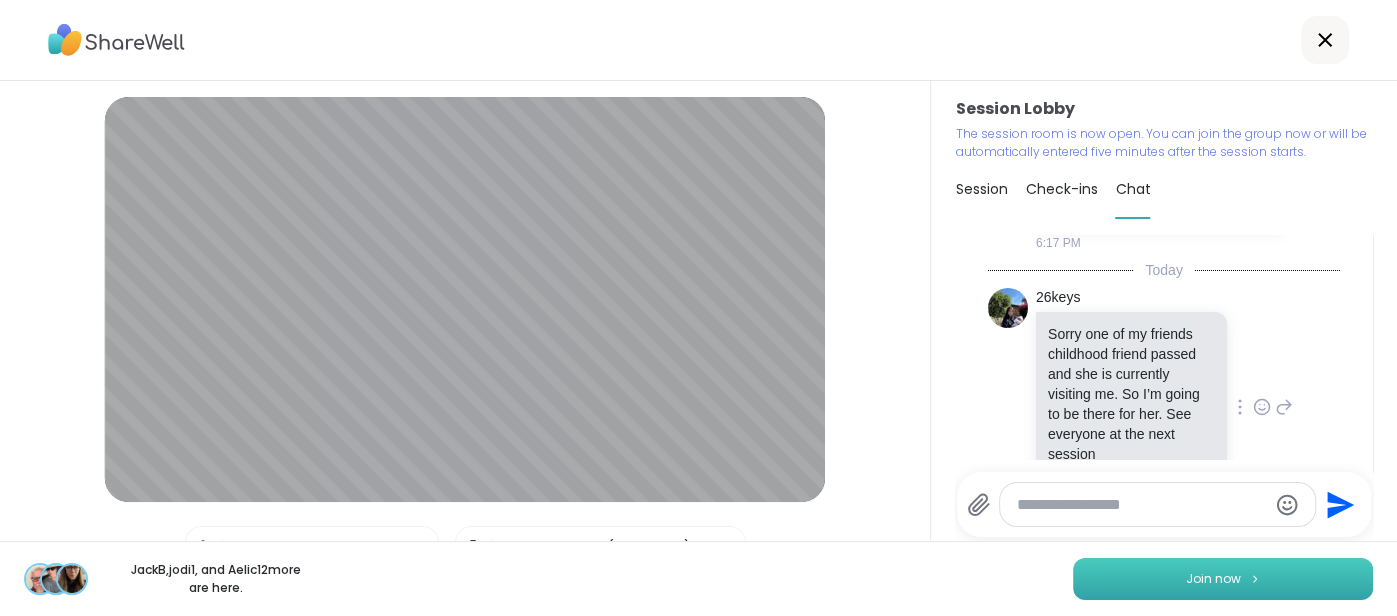 click on "Join now" at bounding box center (1223, 579) 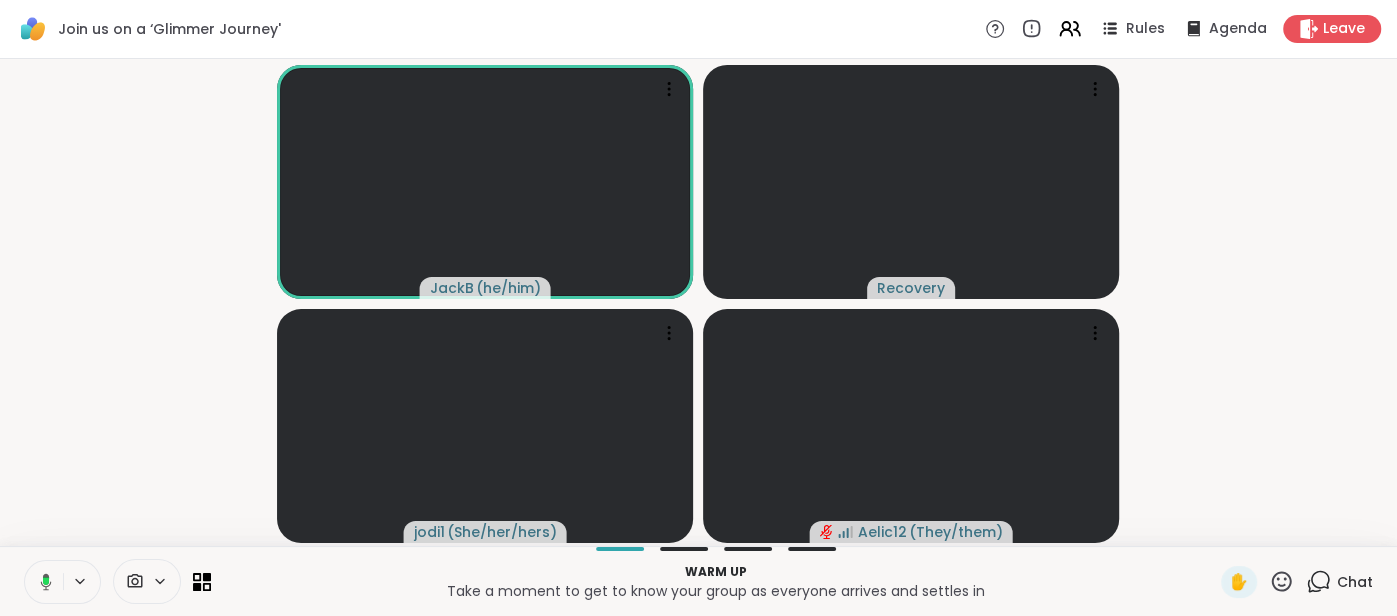 click on "Chat" at bounding box center (1355, 582) 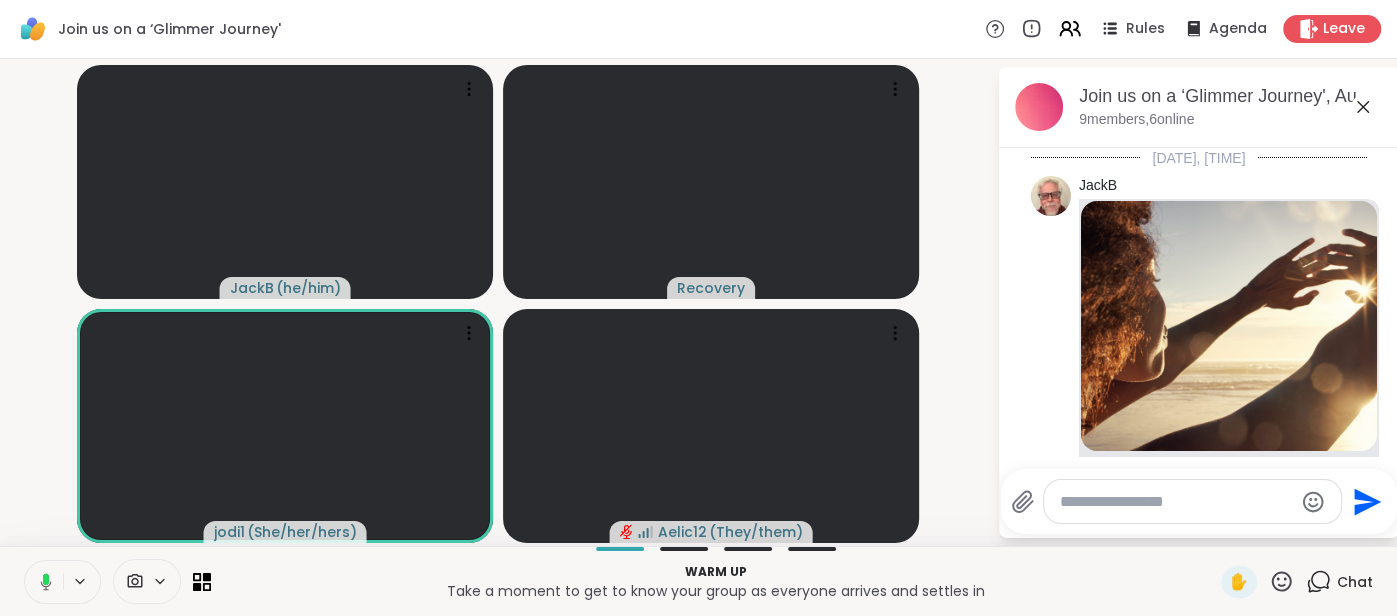 scroll, scrollTop: 727, scrollLeft: 0, axis: vertical 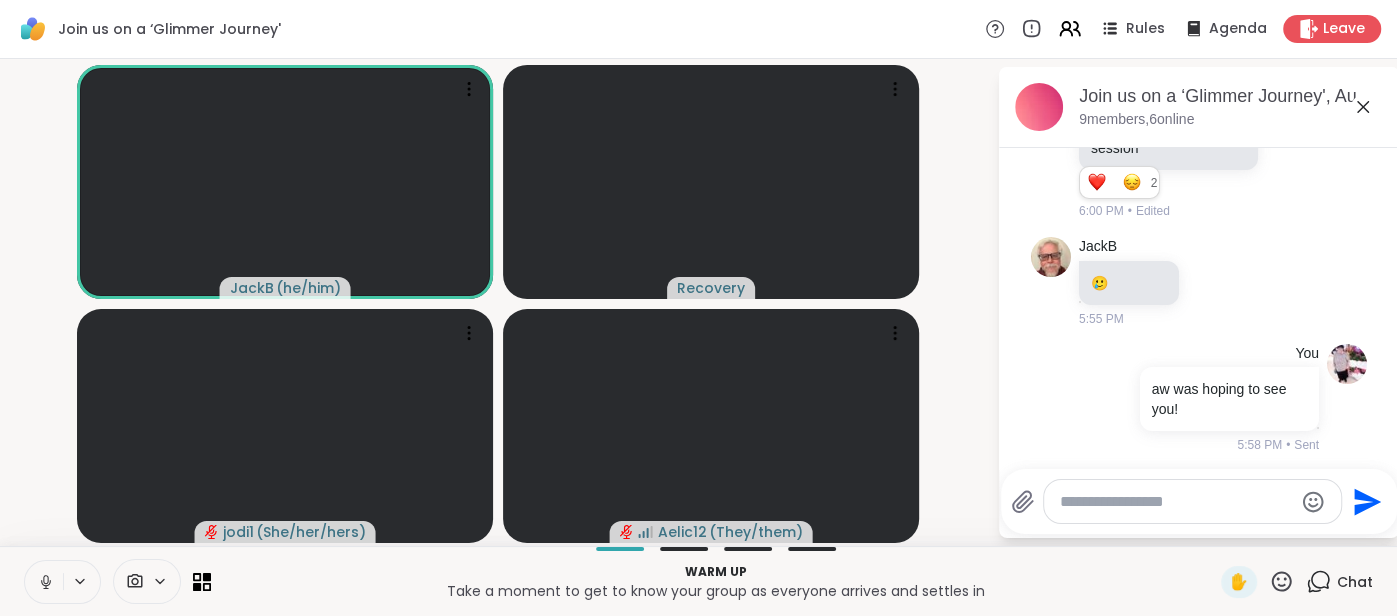 click 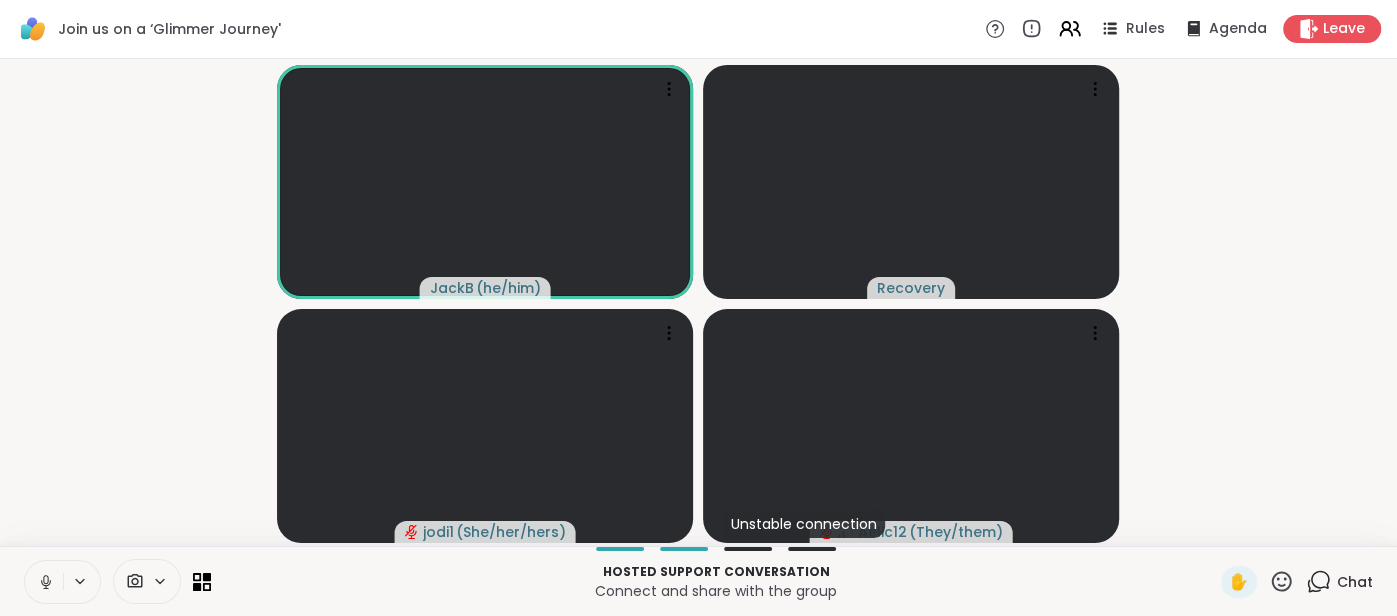 click 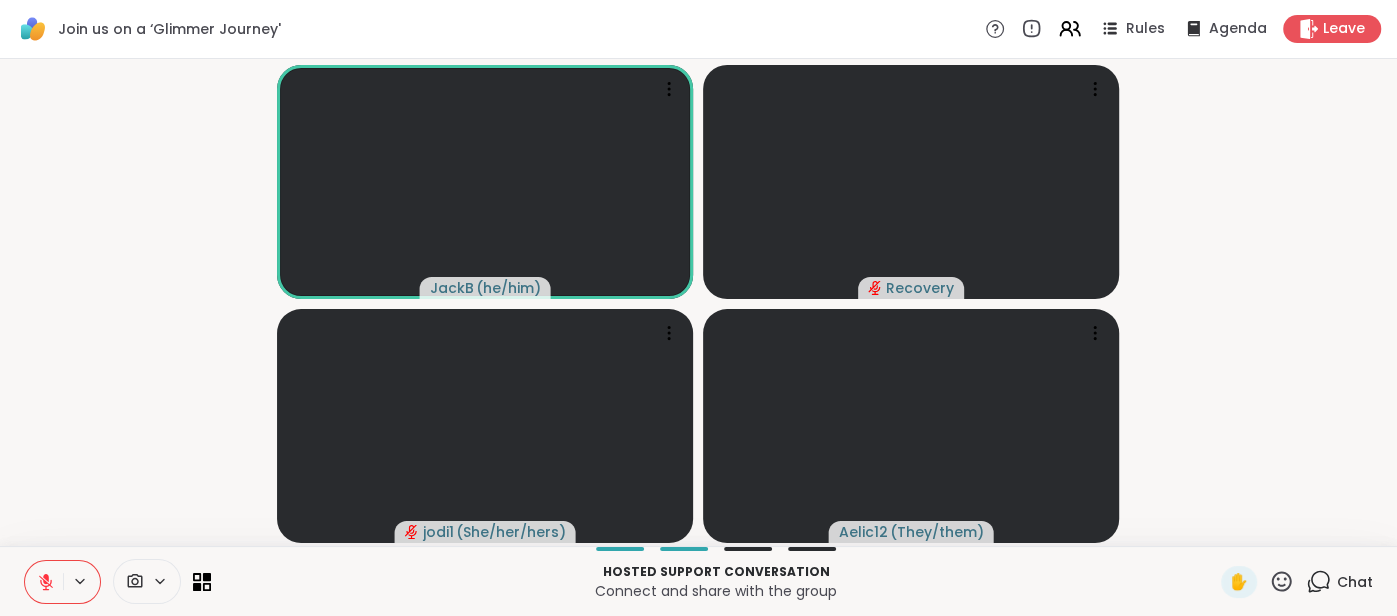 click at bounding box center (44, 582) 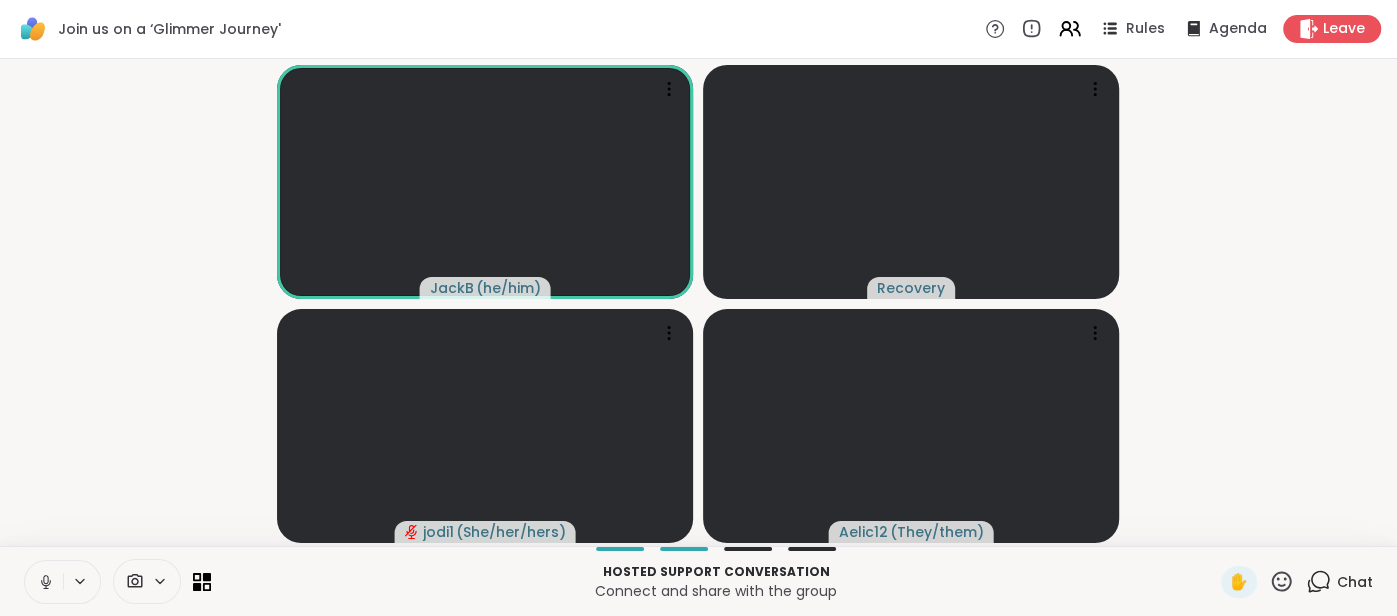 click 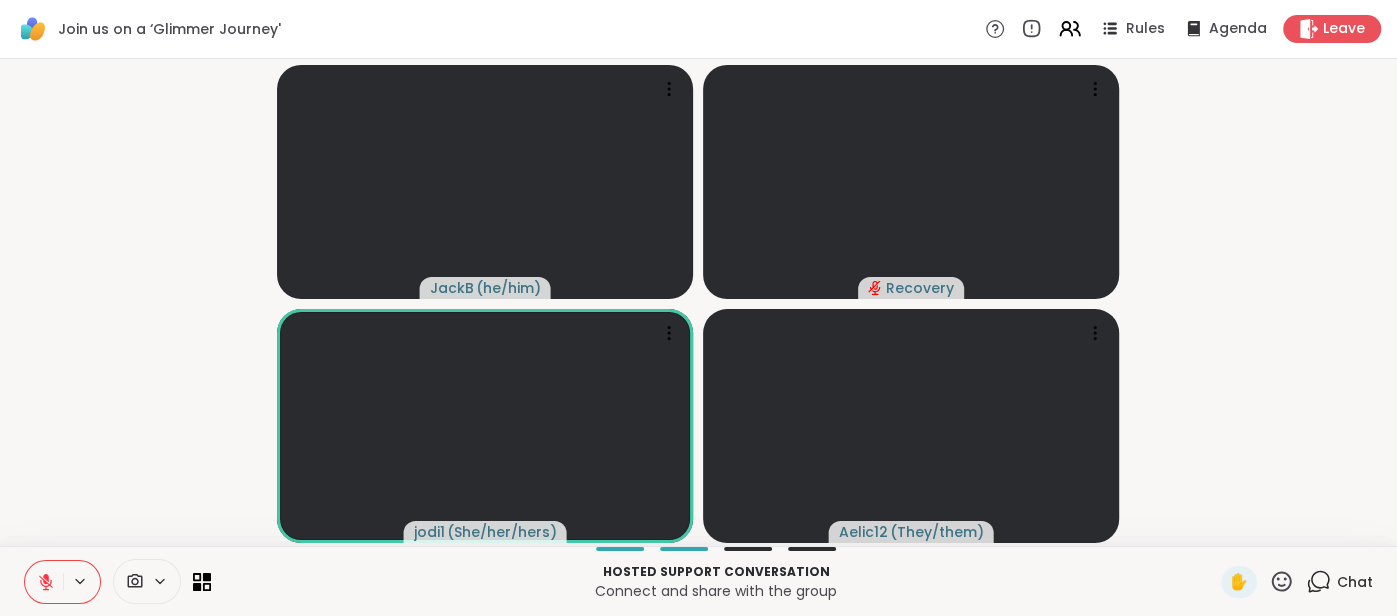 click 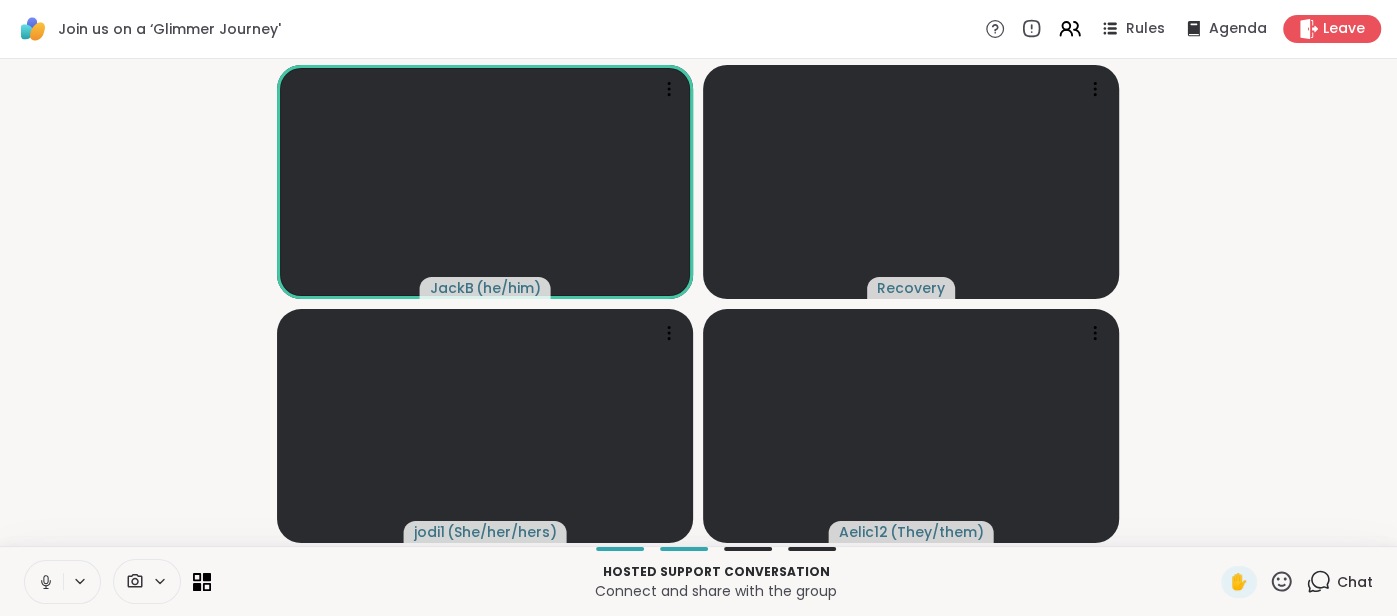 click at bounding box center (44, 582) 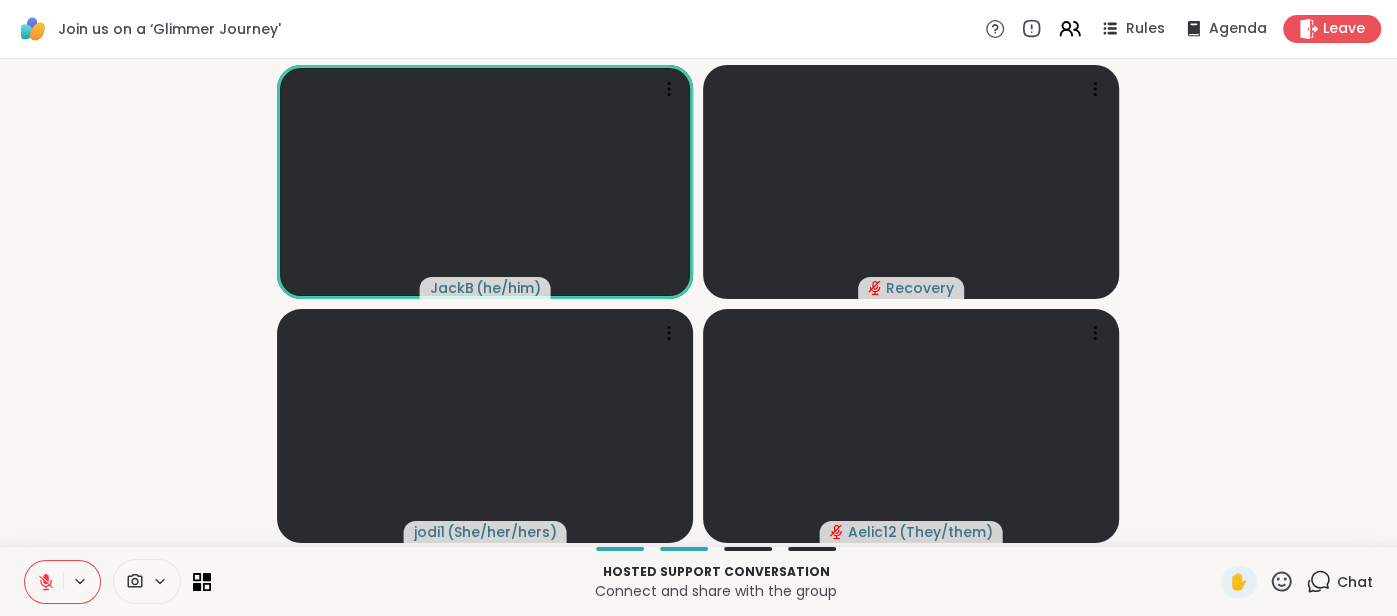 click 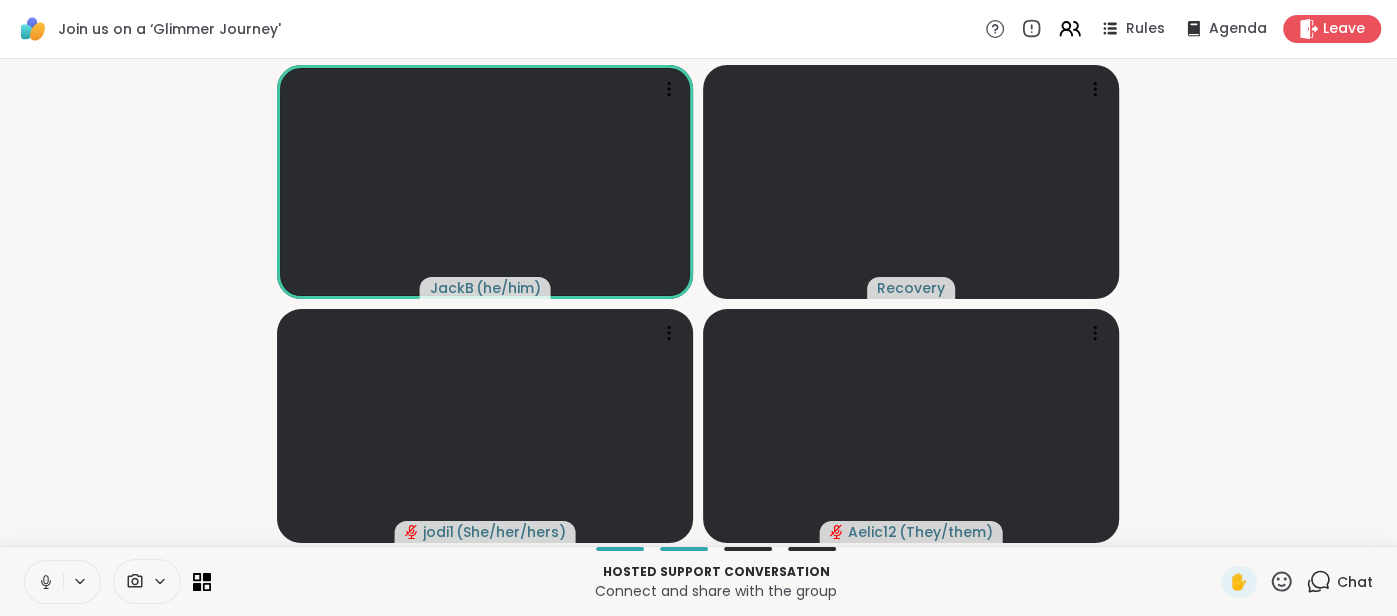 click at bounding box center [44, 582] 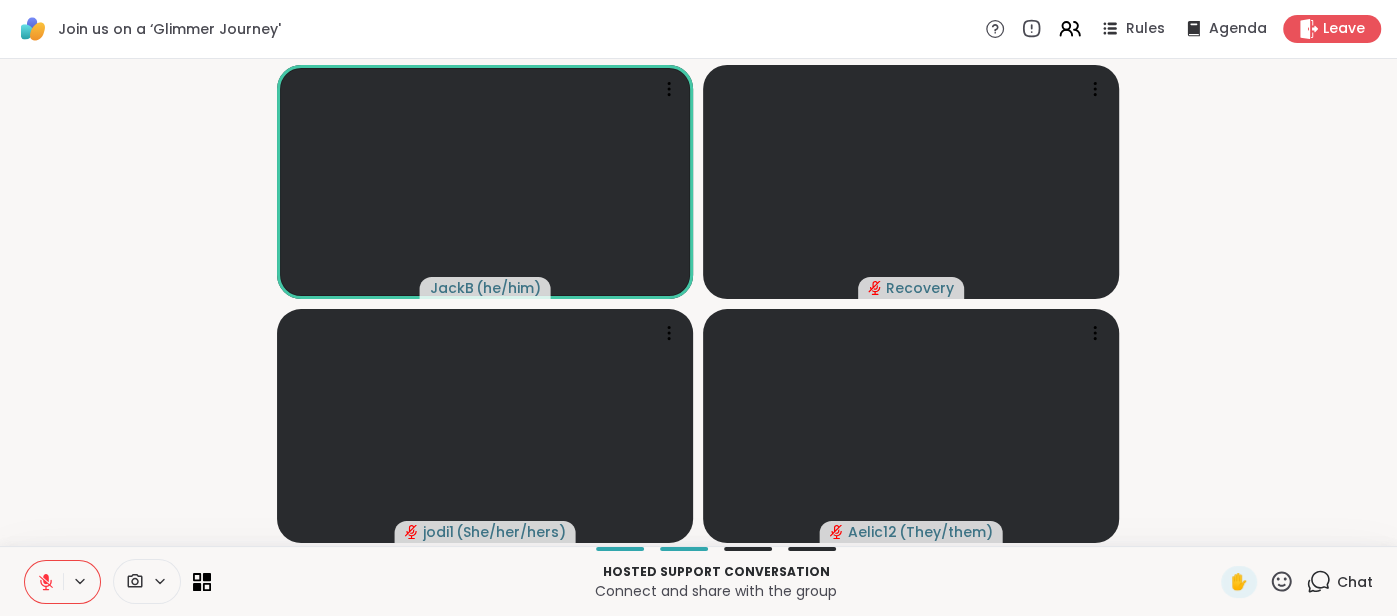 click at bounding box center (44, 582) 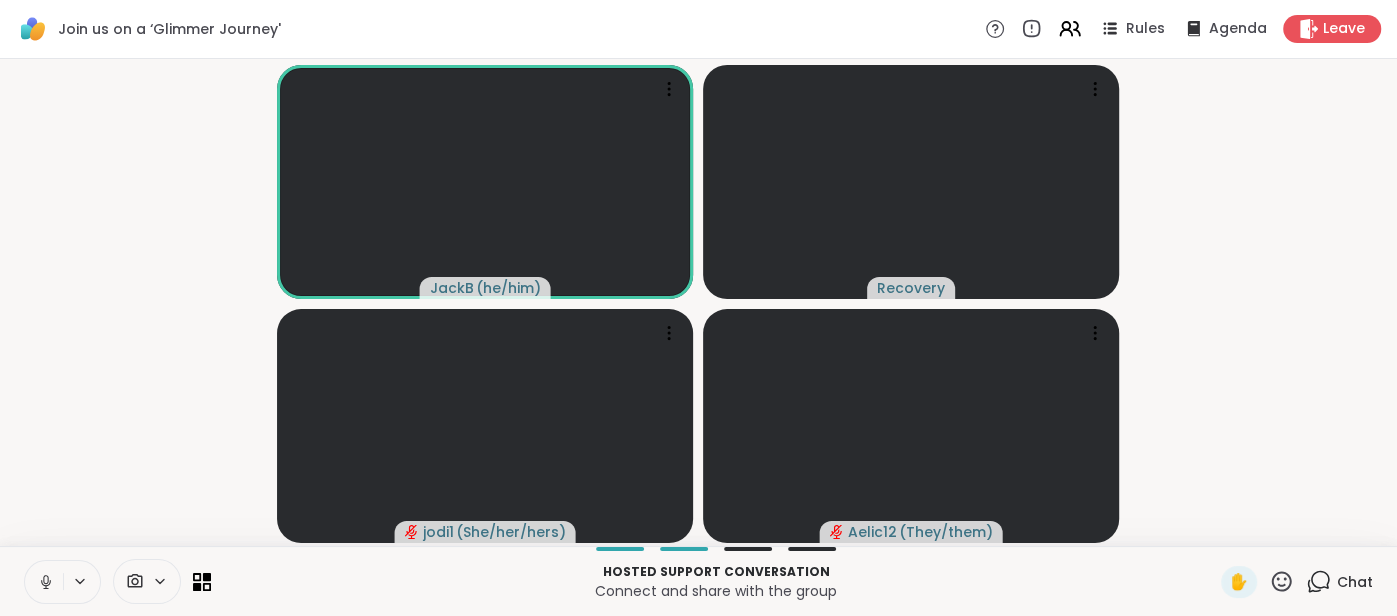 click on "Hosted support conversation Connect and share with the group ✋ Chat" at bounding box center [698, 581] 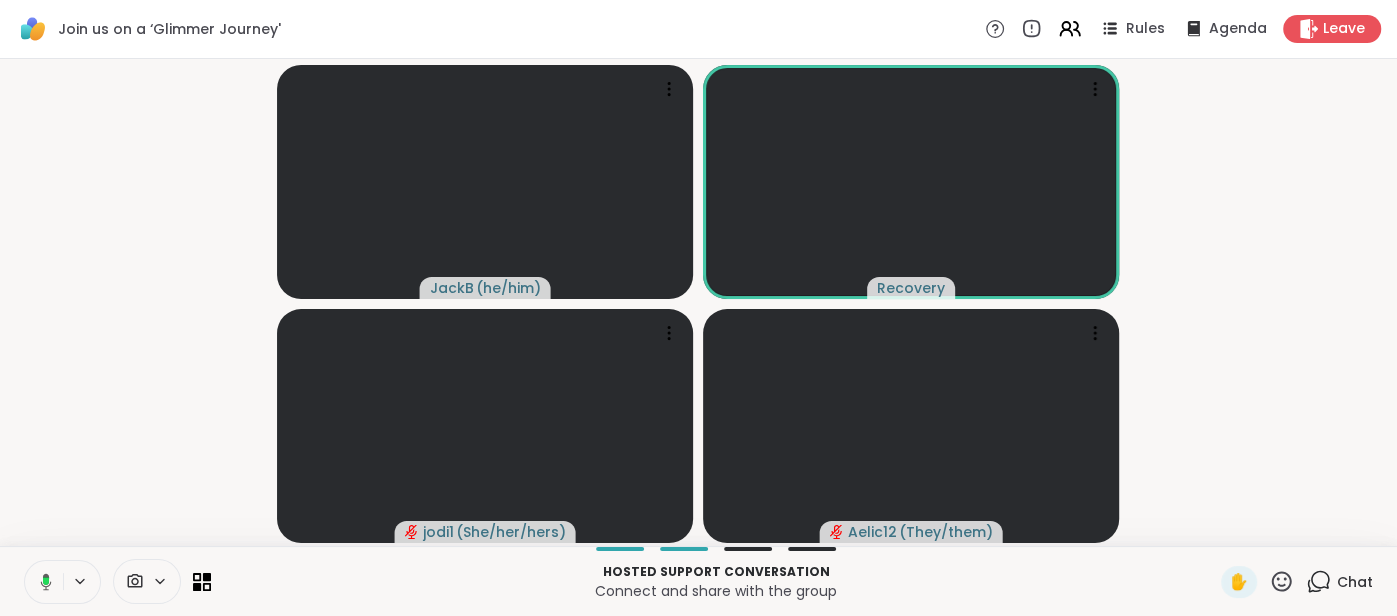 click at bounding box center (42, 582) 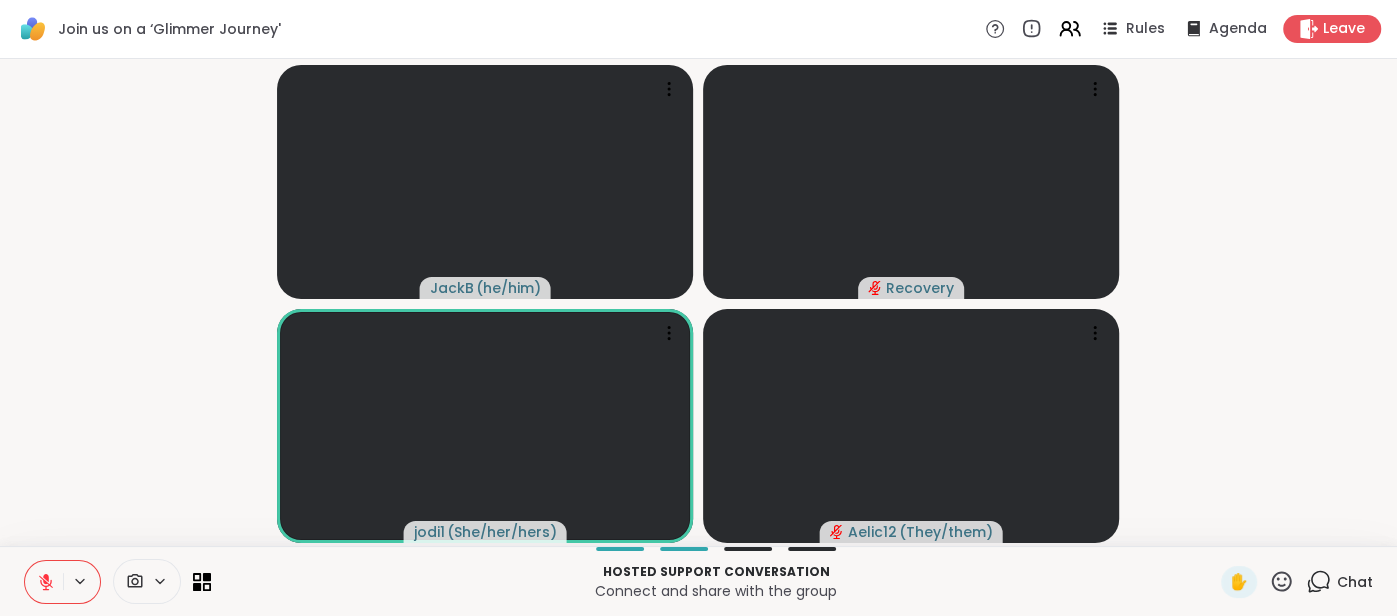 click 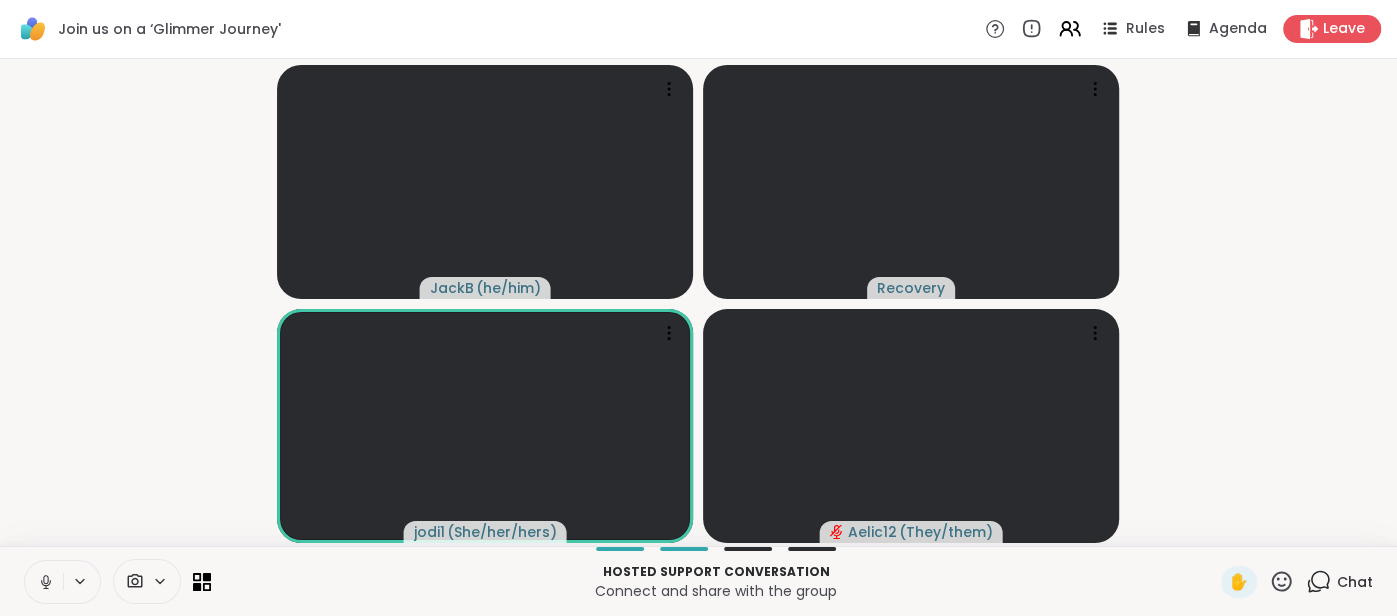 click at bounding box center (44, 582) 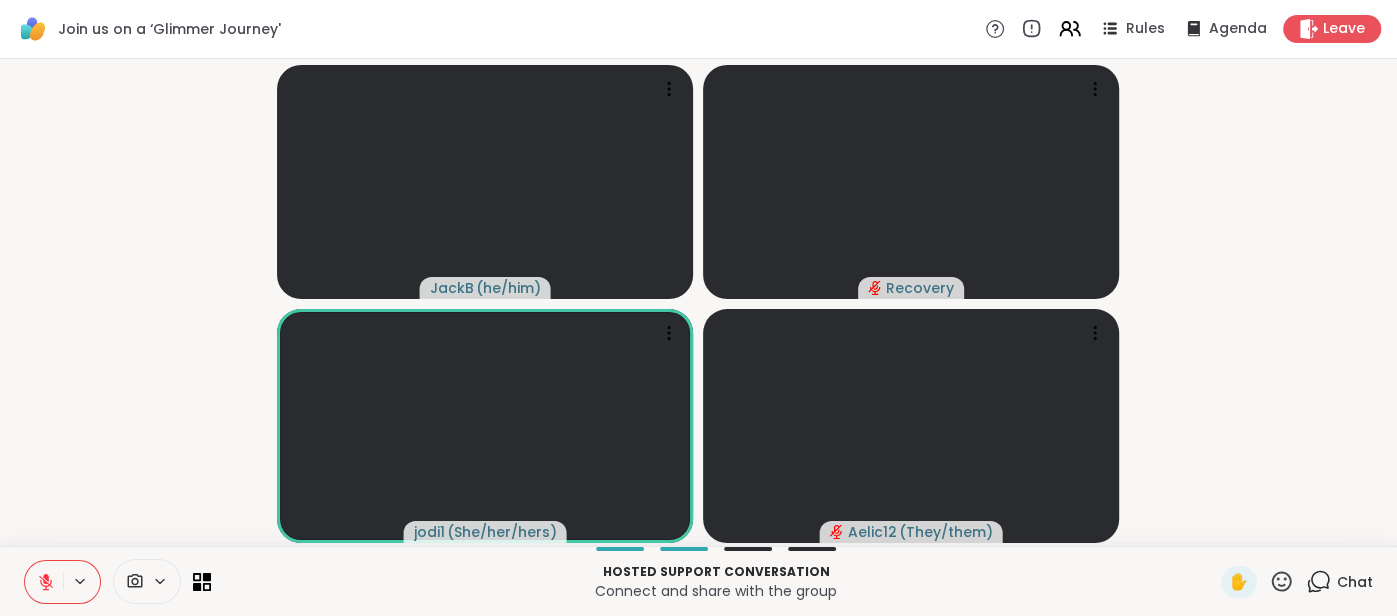 click 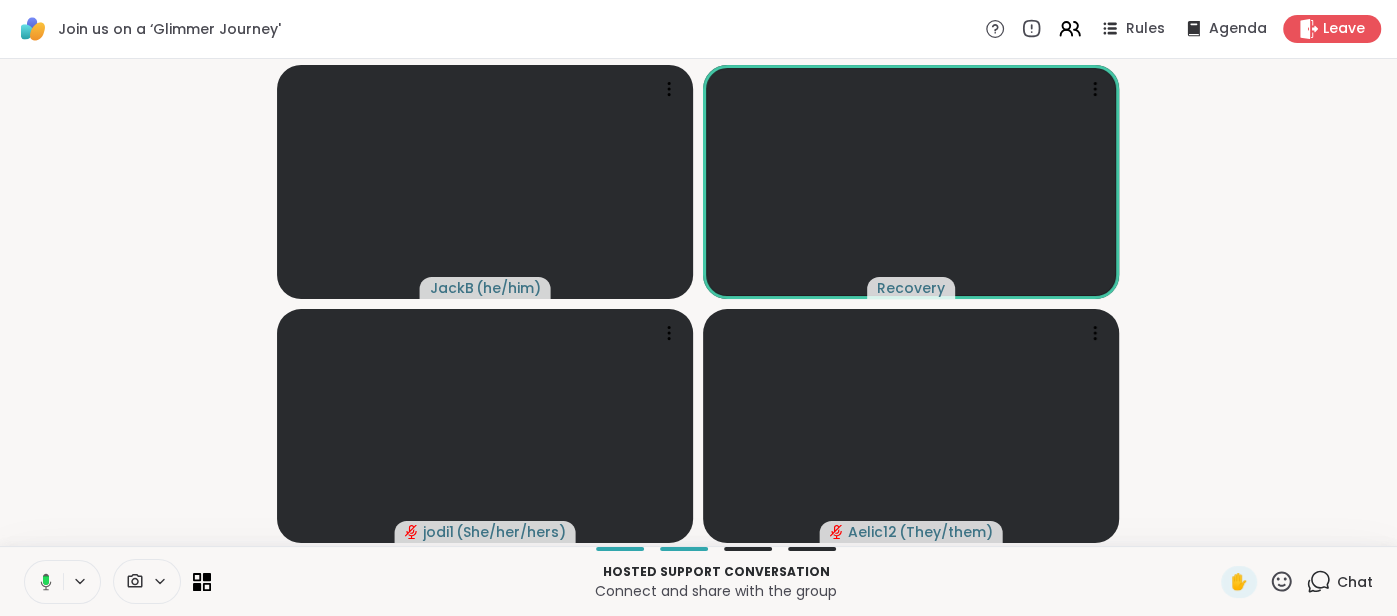 click at bounding box center (42, 582) 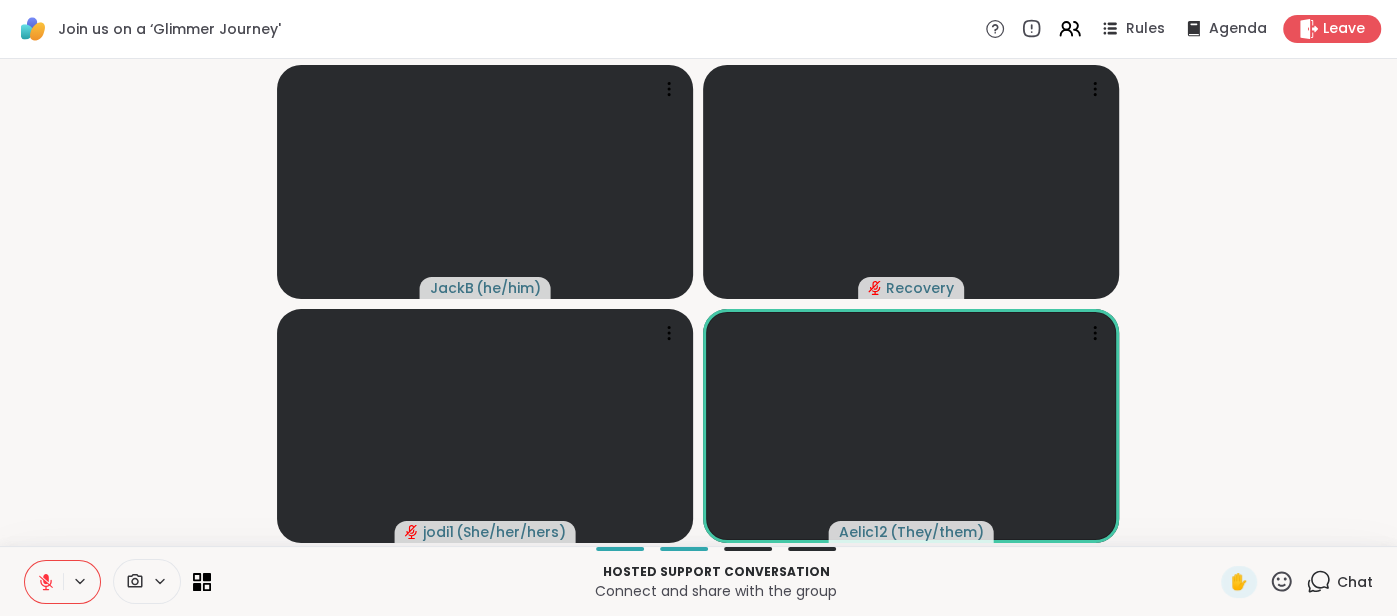 click on "[PERSON] ( he/him ) [COMPANY] [PERSON] ( She/her/hers ) [PERSON] ( They/them )" at bounding box center (698, 302) 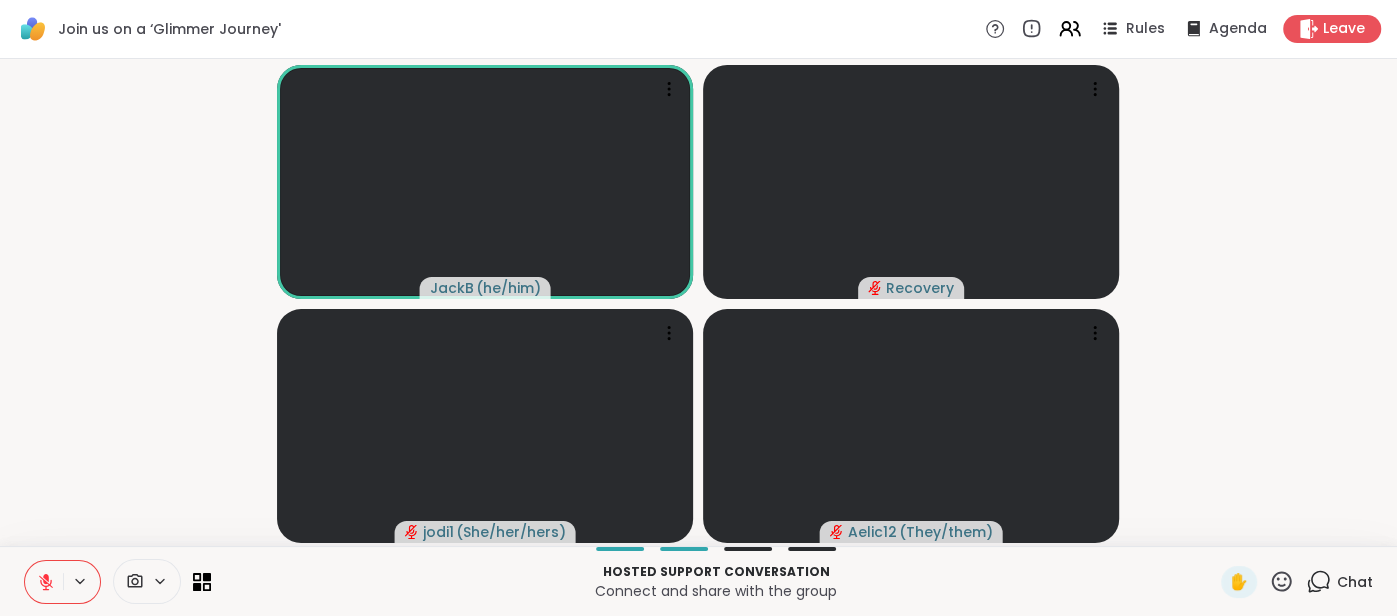 click 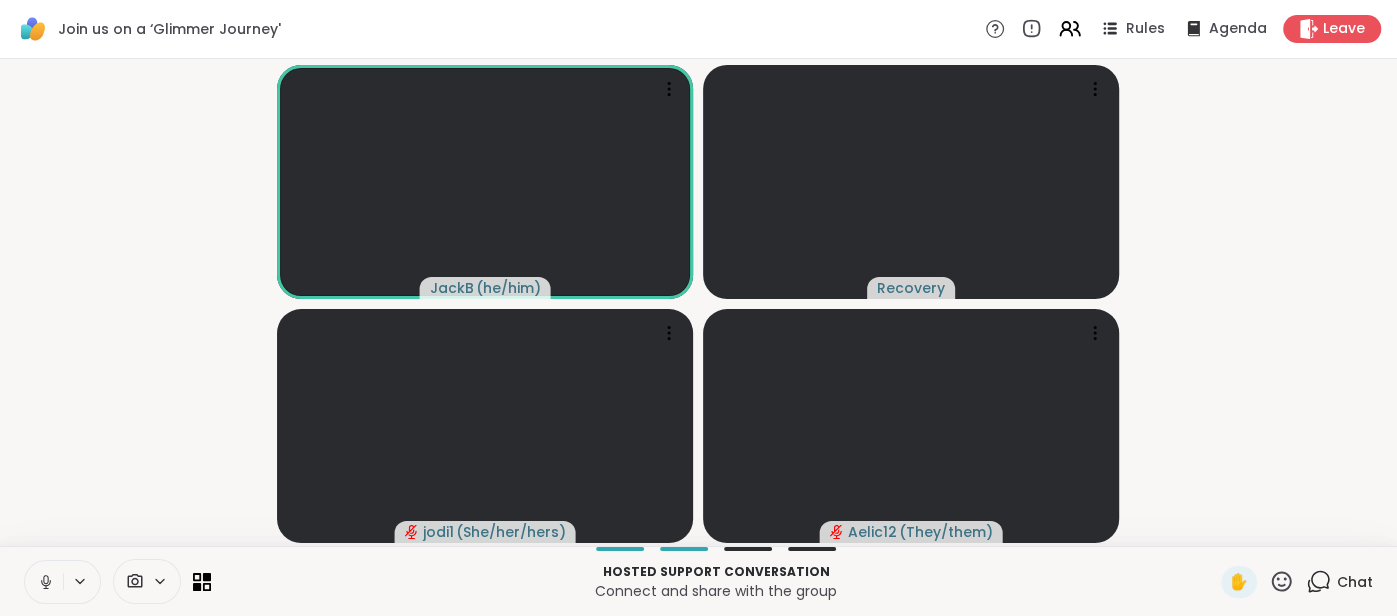 click 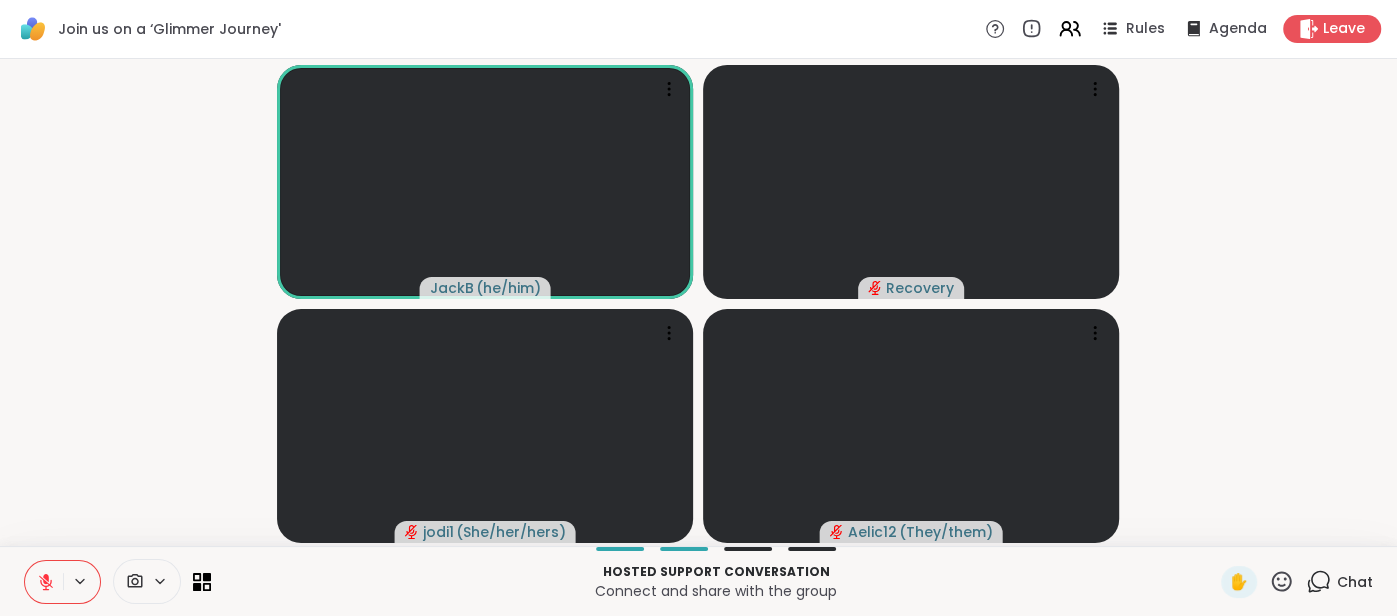 click 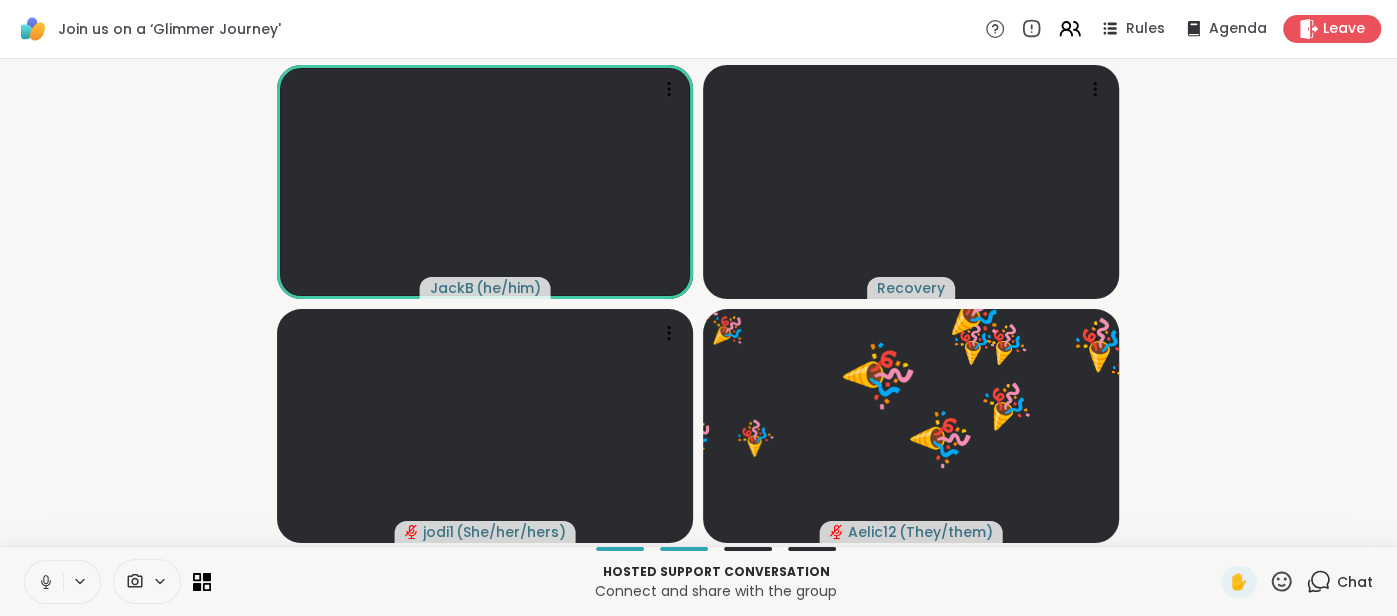 click at bounding box center (44, 582) 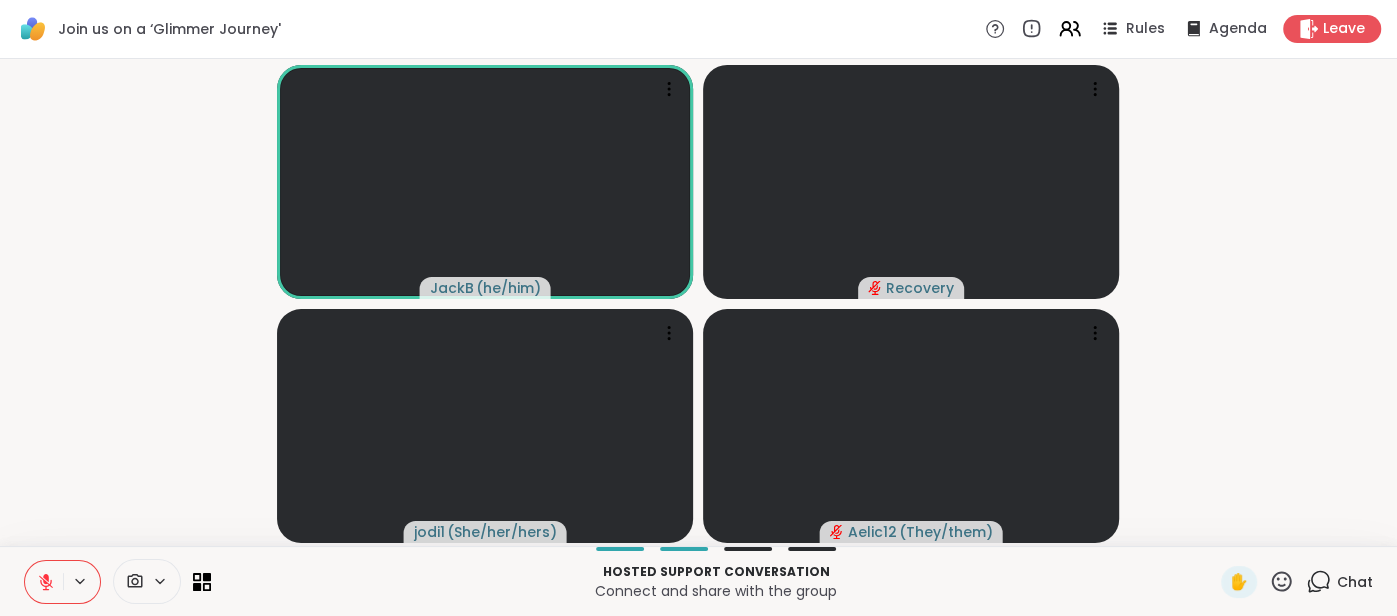 click 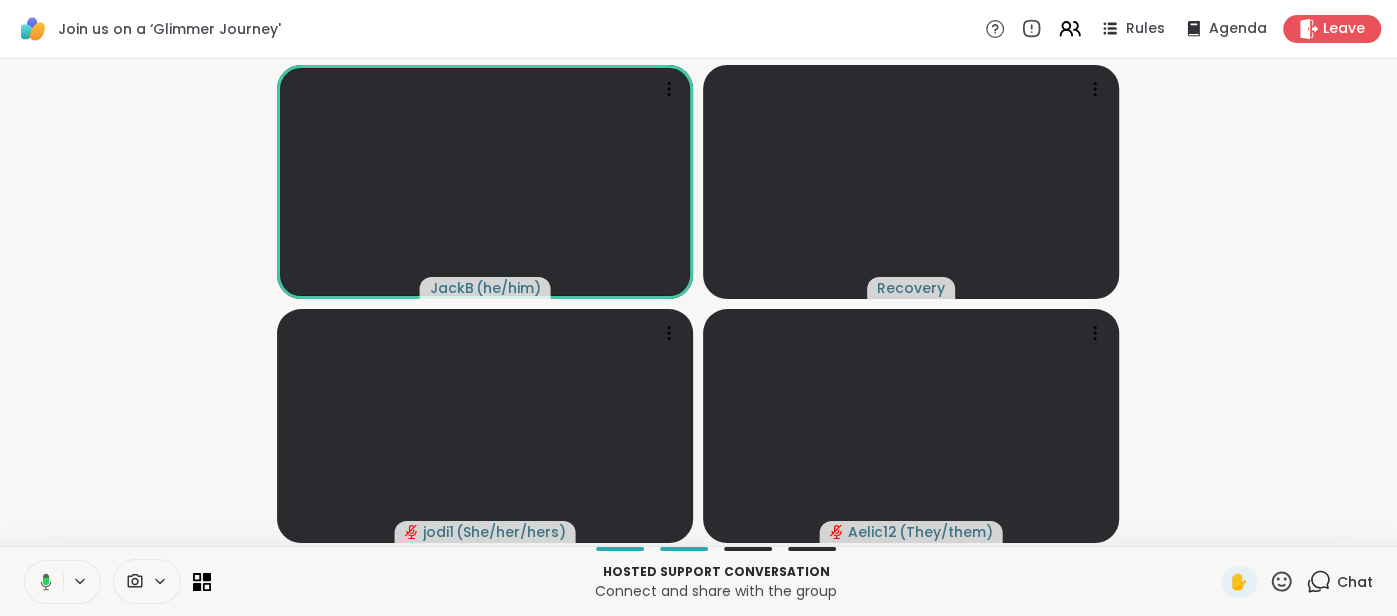 click on "Hosted support conversation Connect and share with the group ✋ Chat" at bounding box center [698, 581] 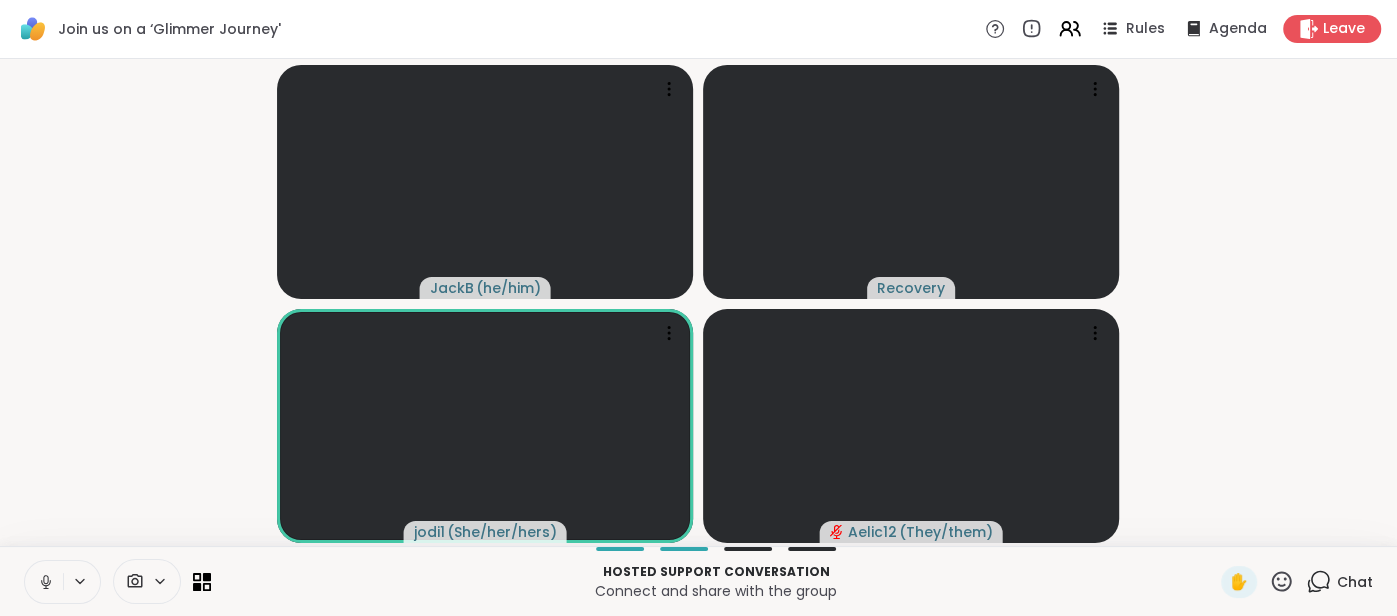 click 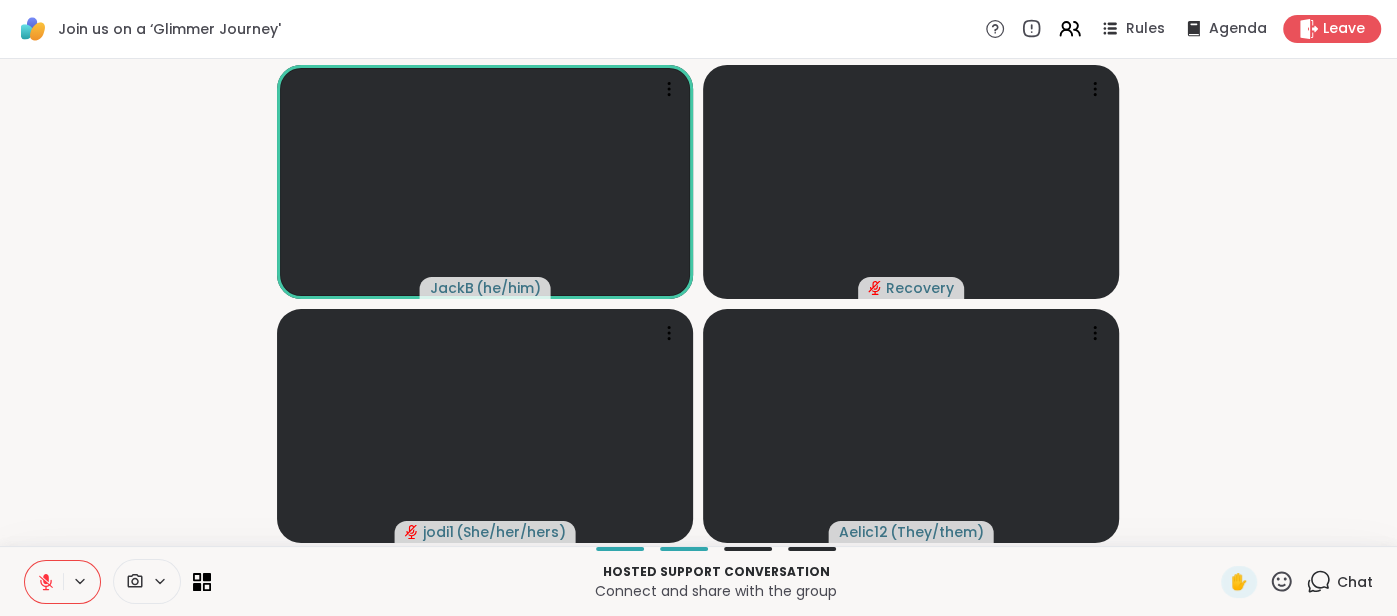 click at bounding box center [44, 582] 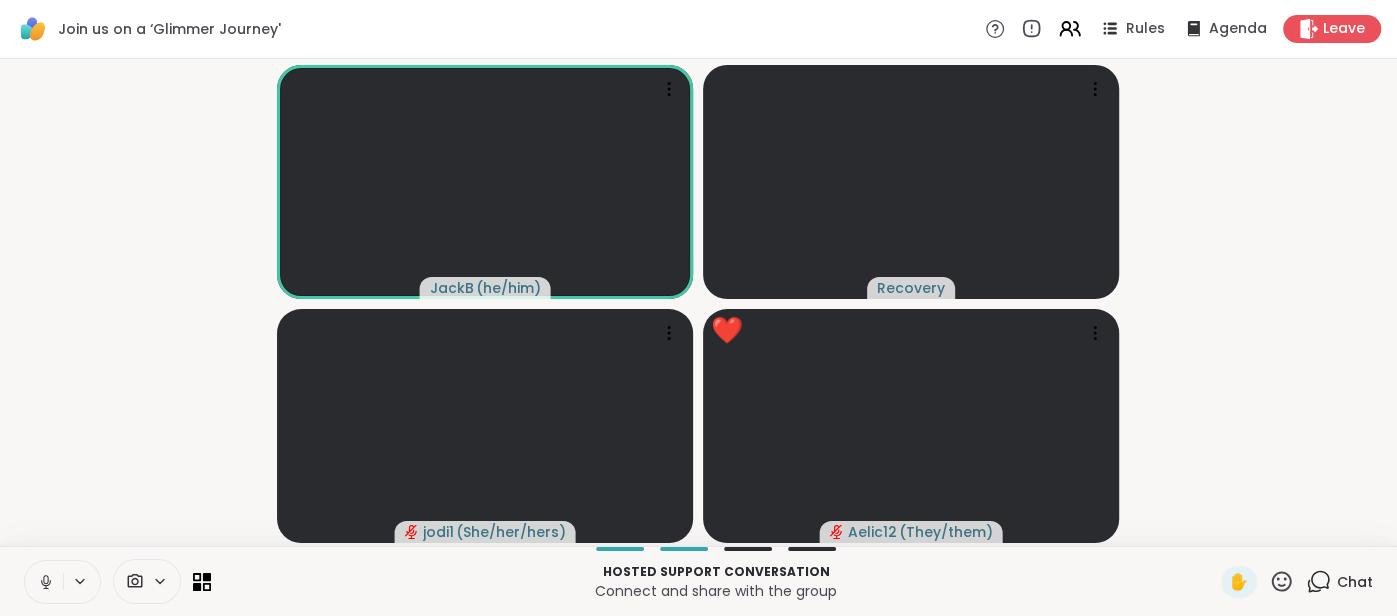 click at bounding box center [44, 582] 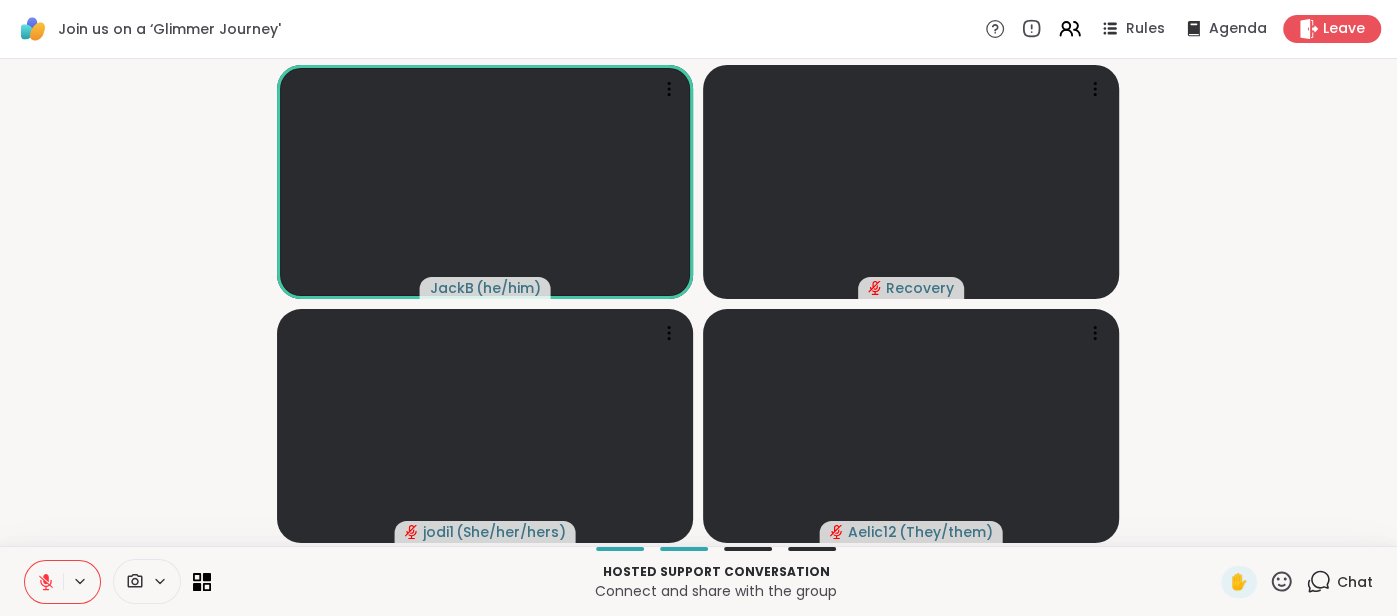 click at bounding box center [44, 582] 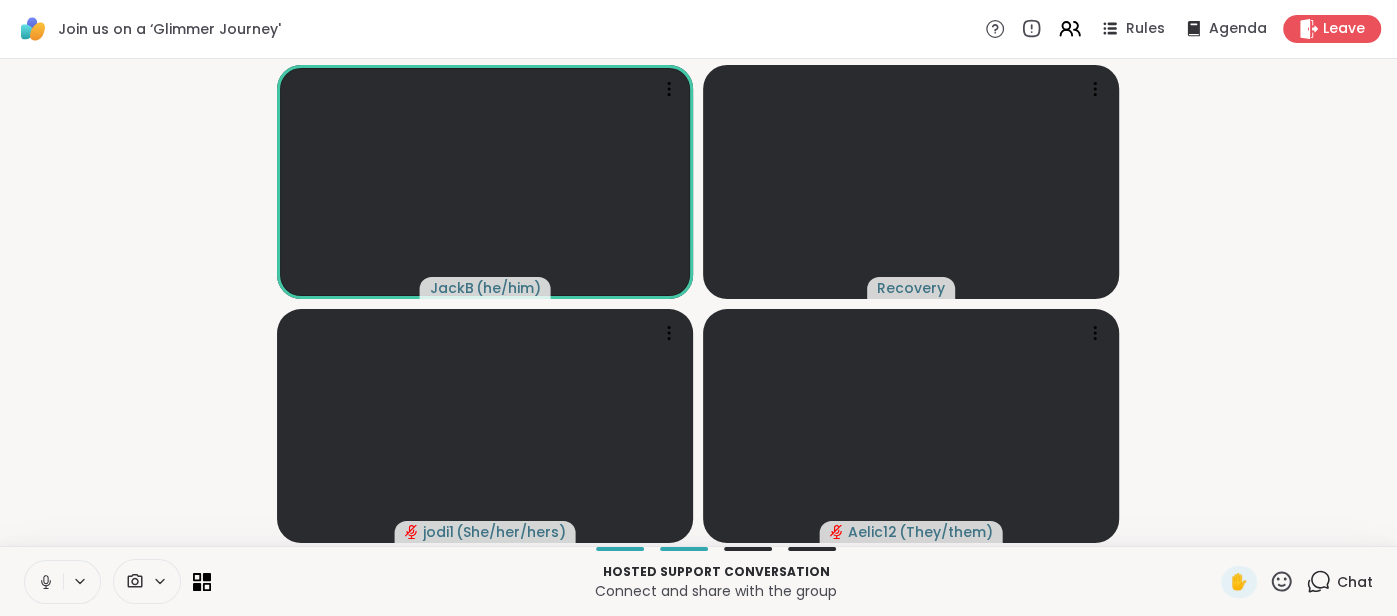 click at bounding box center (44, 582) 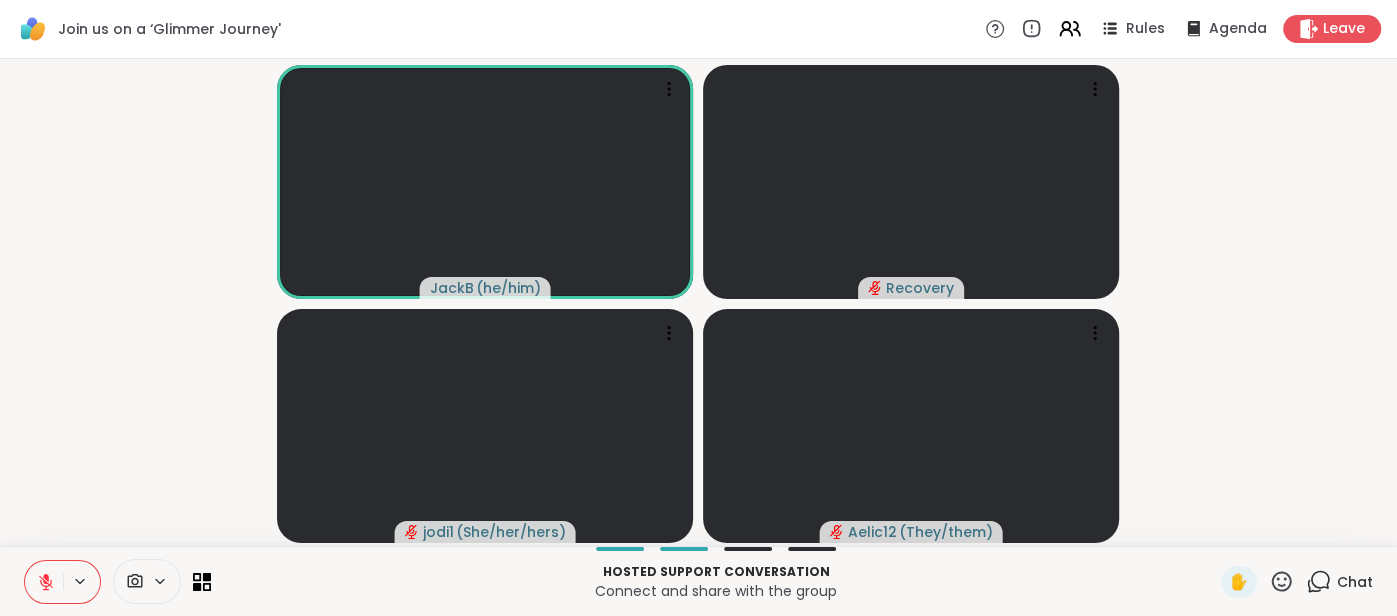 click at bounding box center (44, 582) 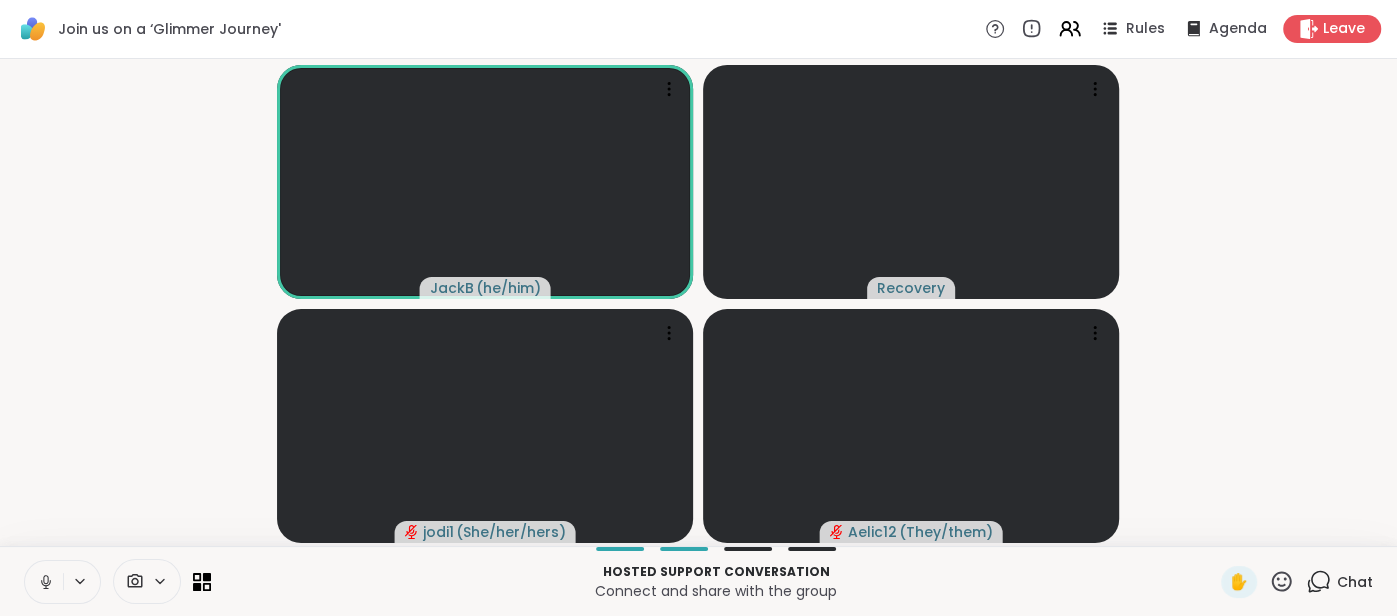 click at bounding box center (44, 582) 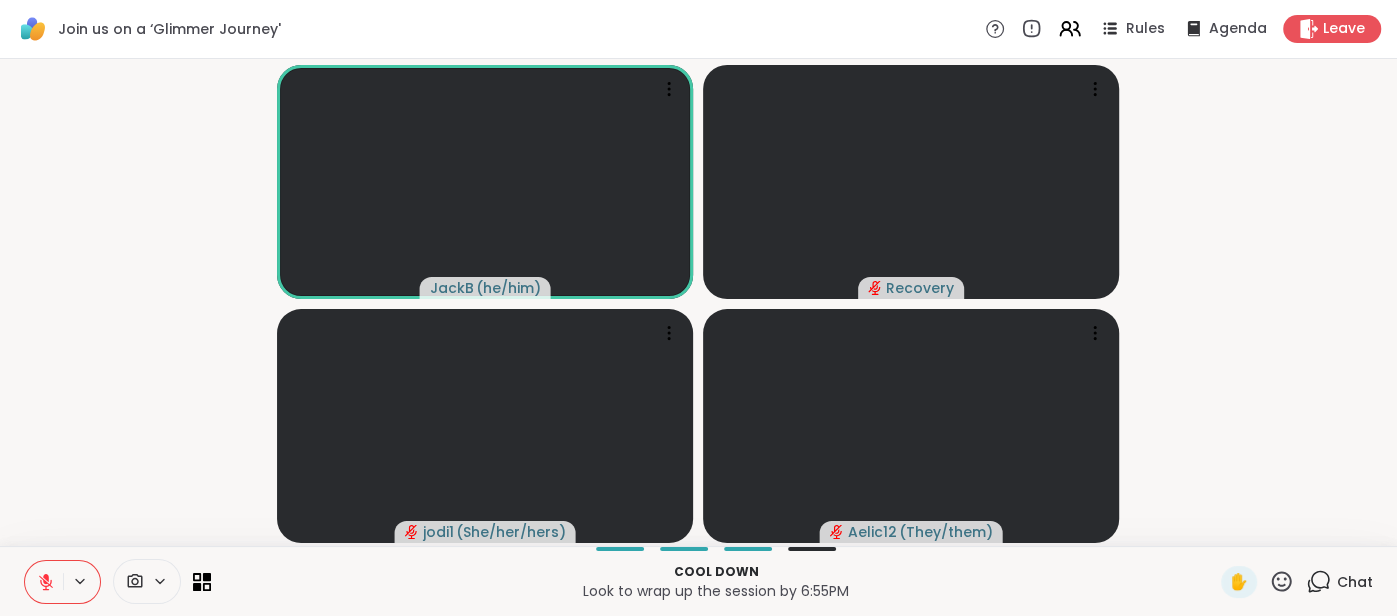 click at bounding box center [44, 582] 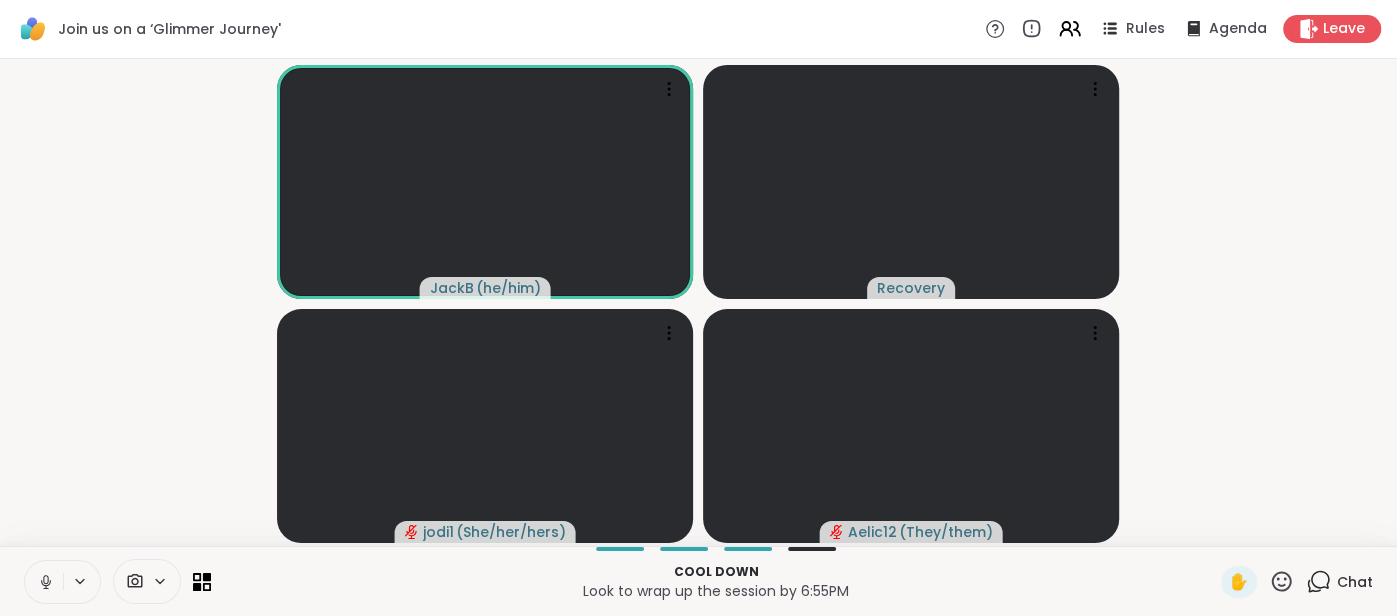 click 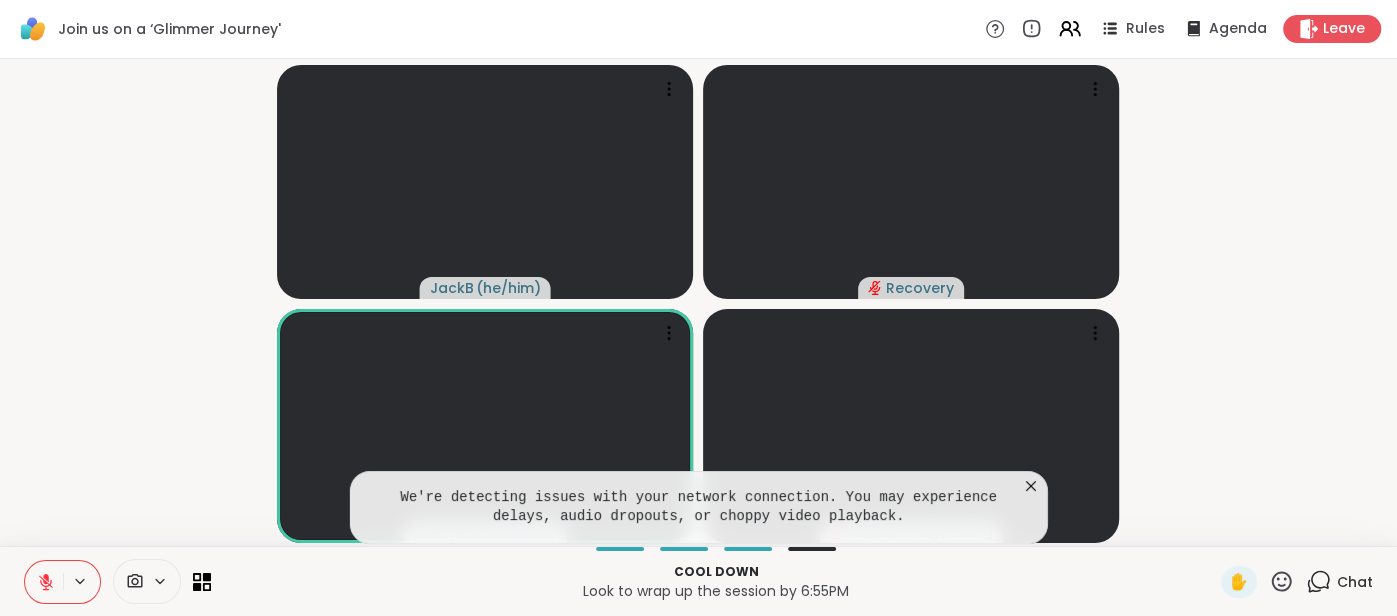 click 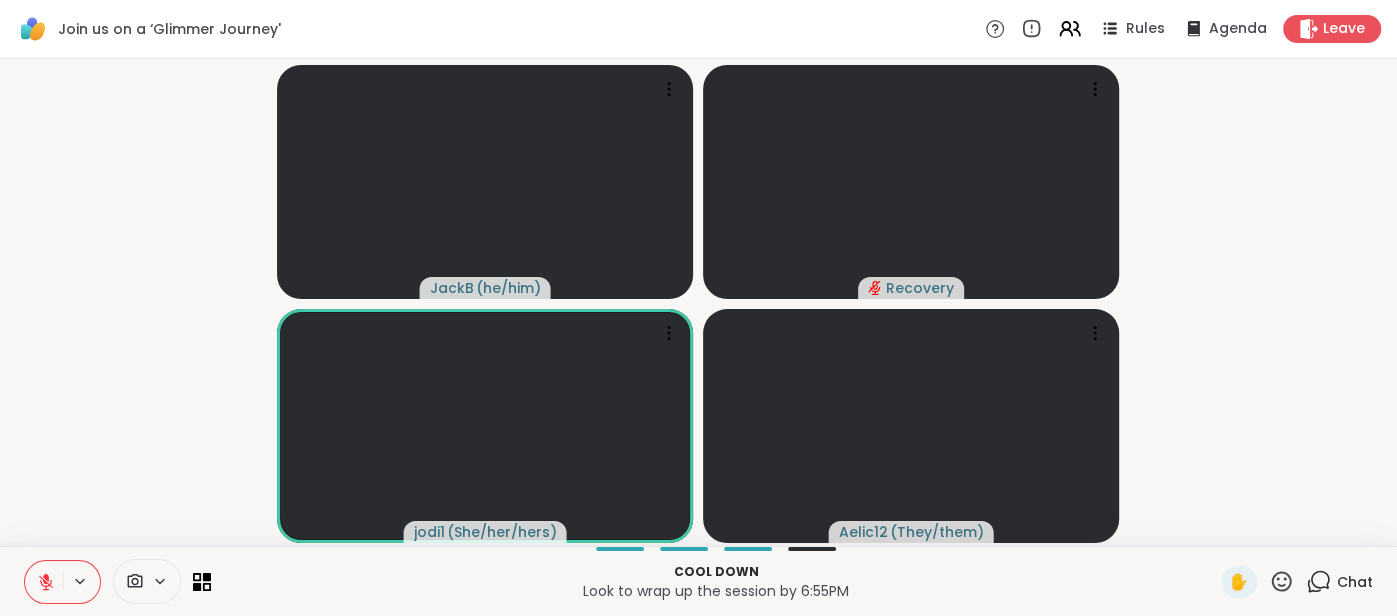 click 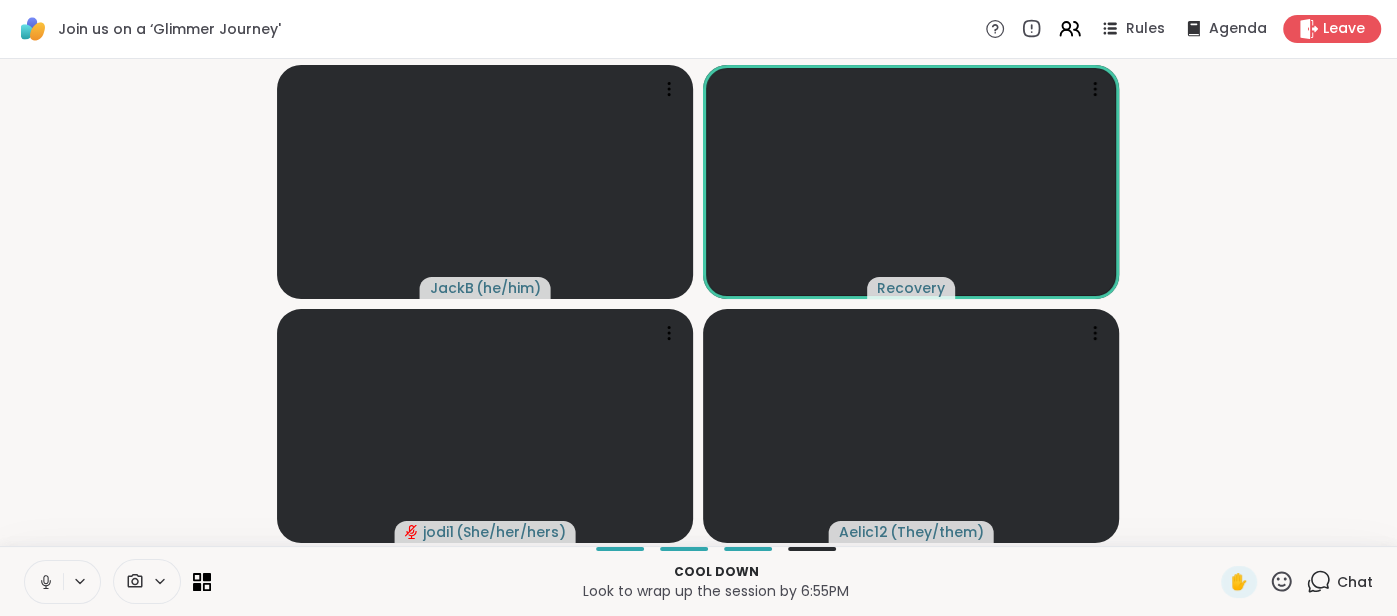 click at bounding box center [44, 582] 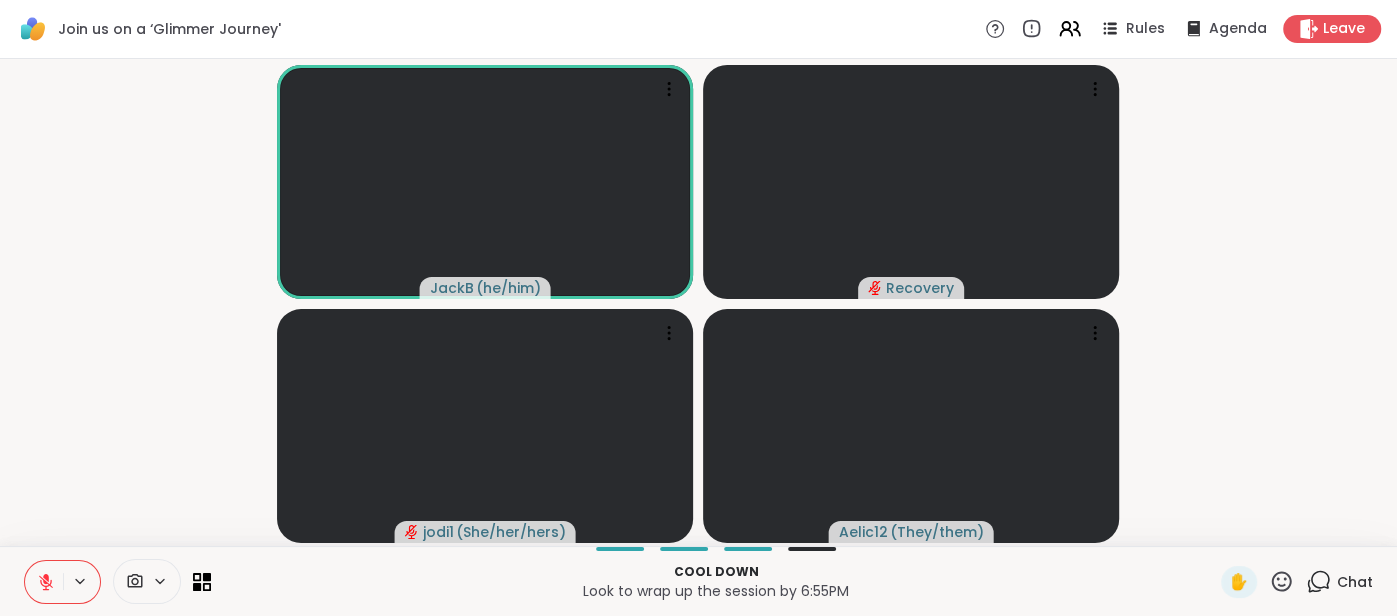 click 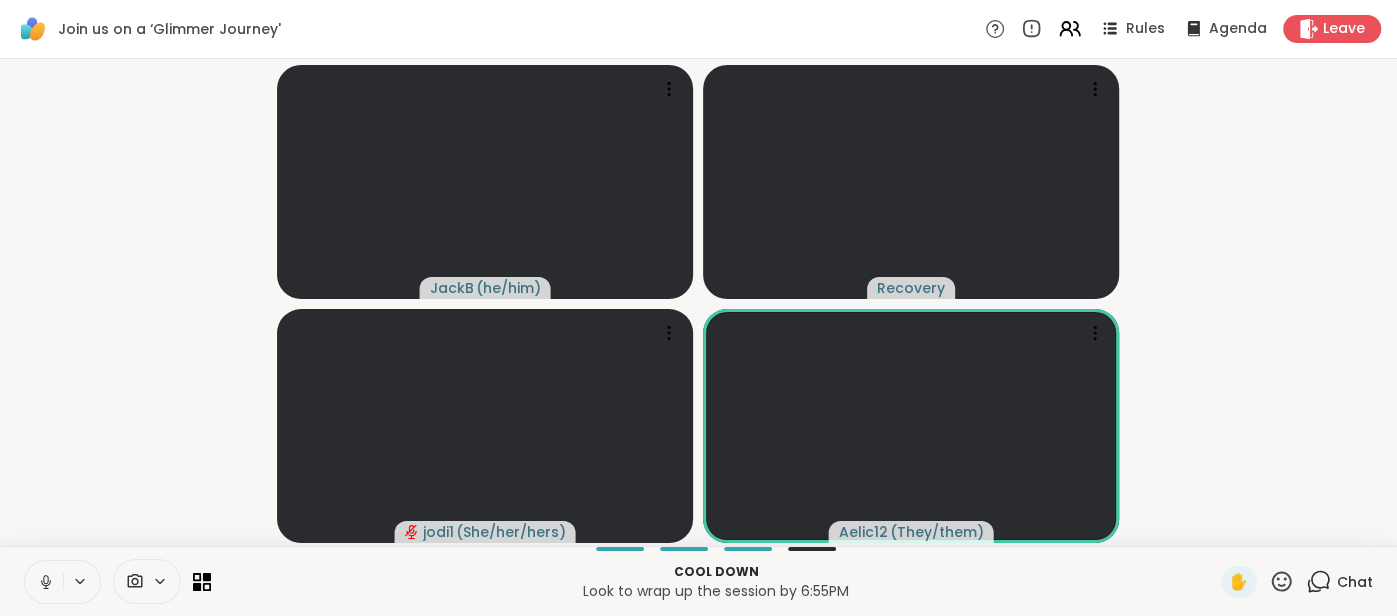 click at bounding box center [44, 582] 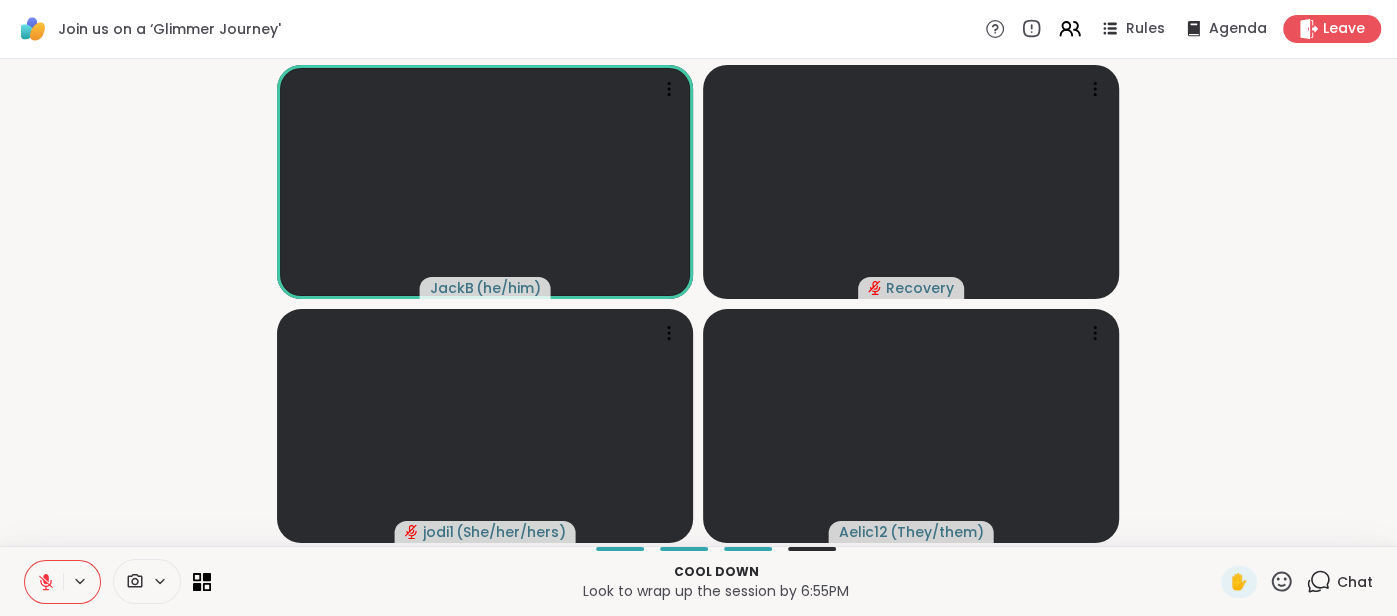 click 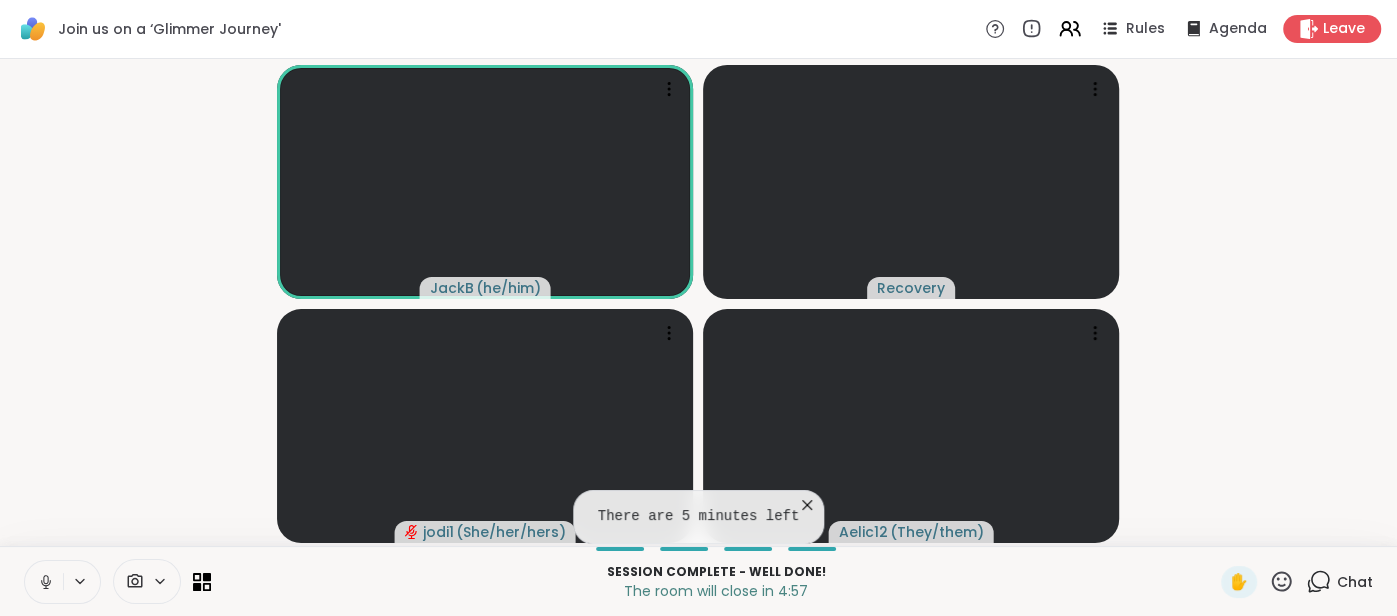 click 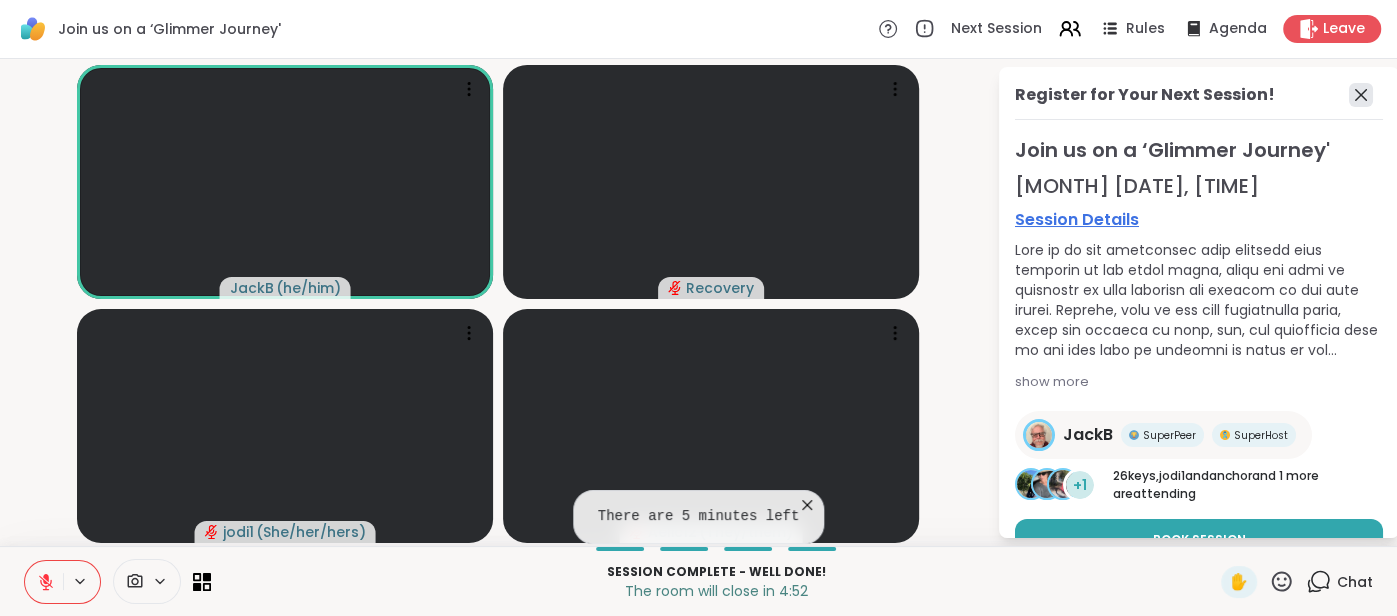 click 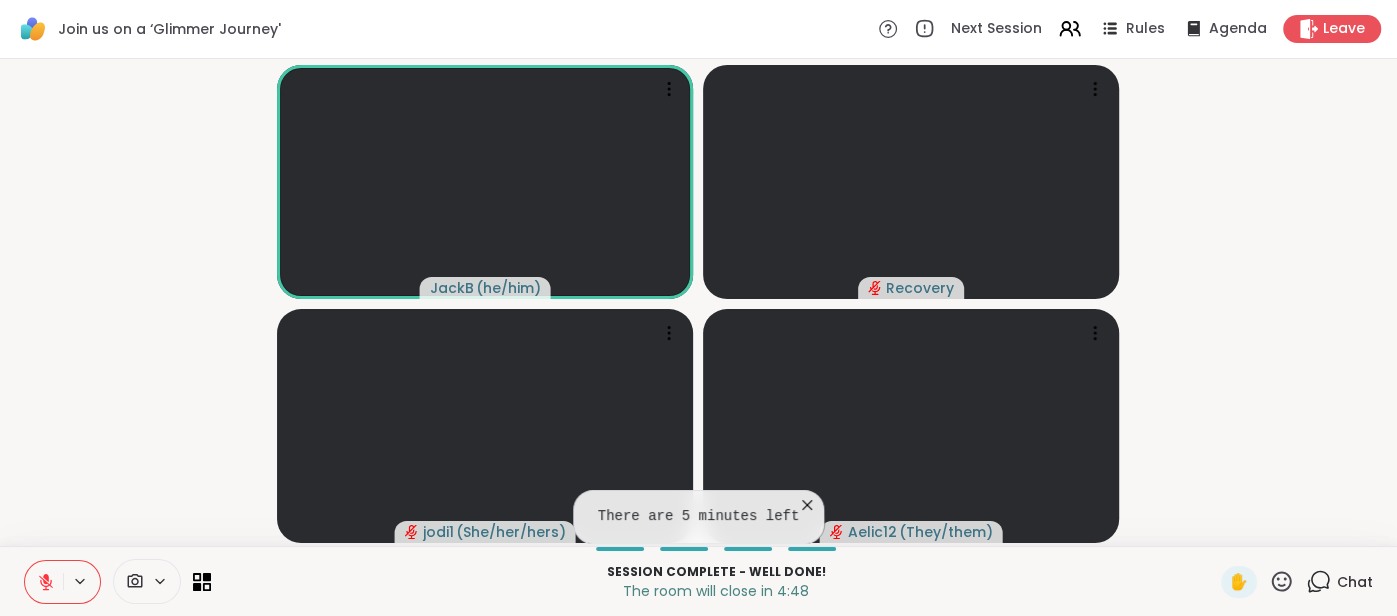 click 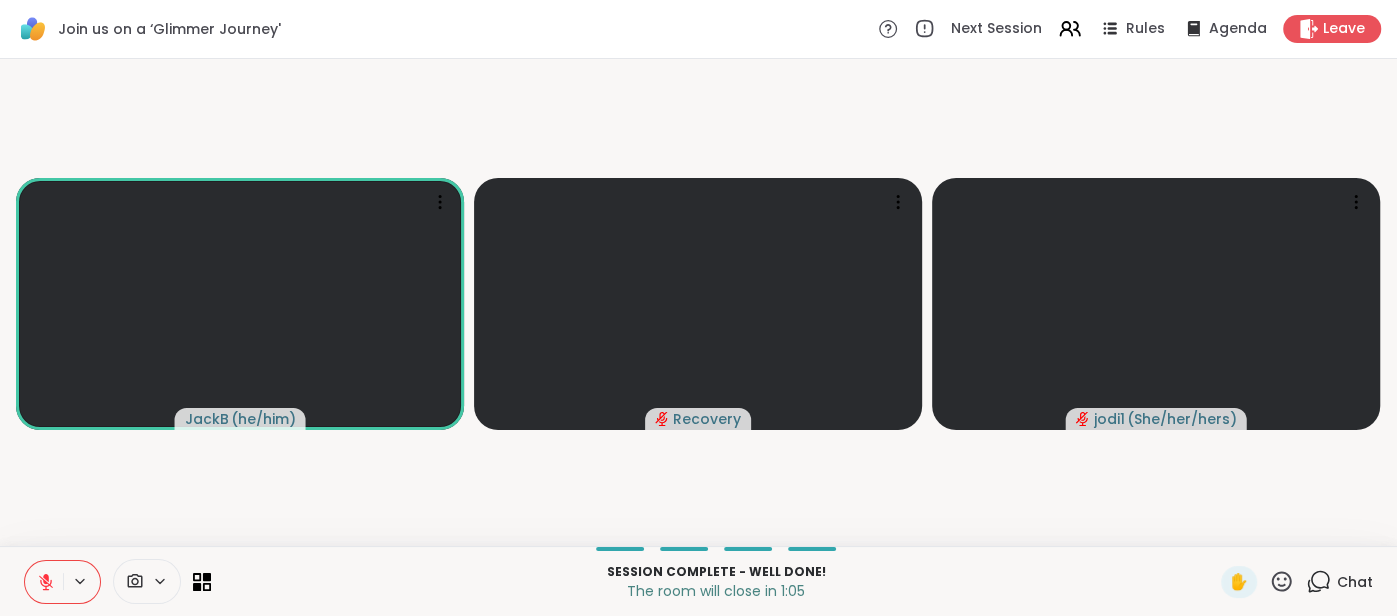 click at bounding box center (44, 582) 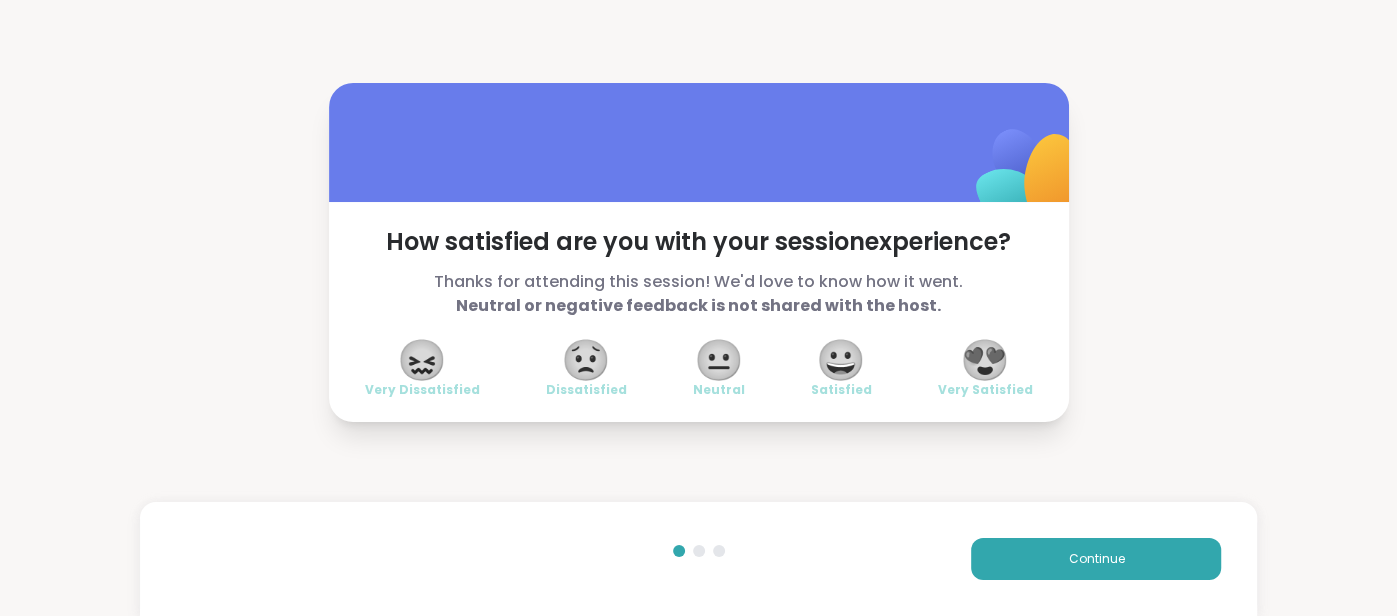 click on "😍" at bounding box center (985, 360) 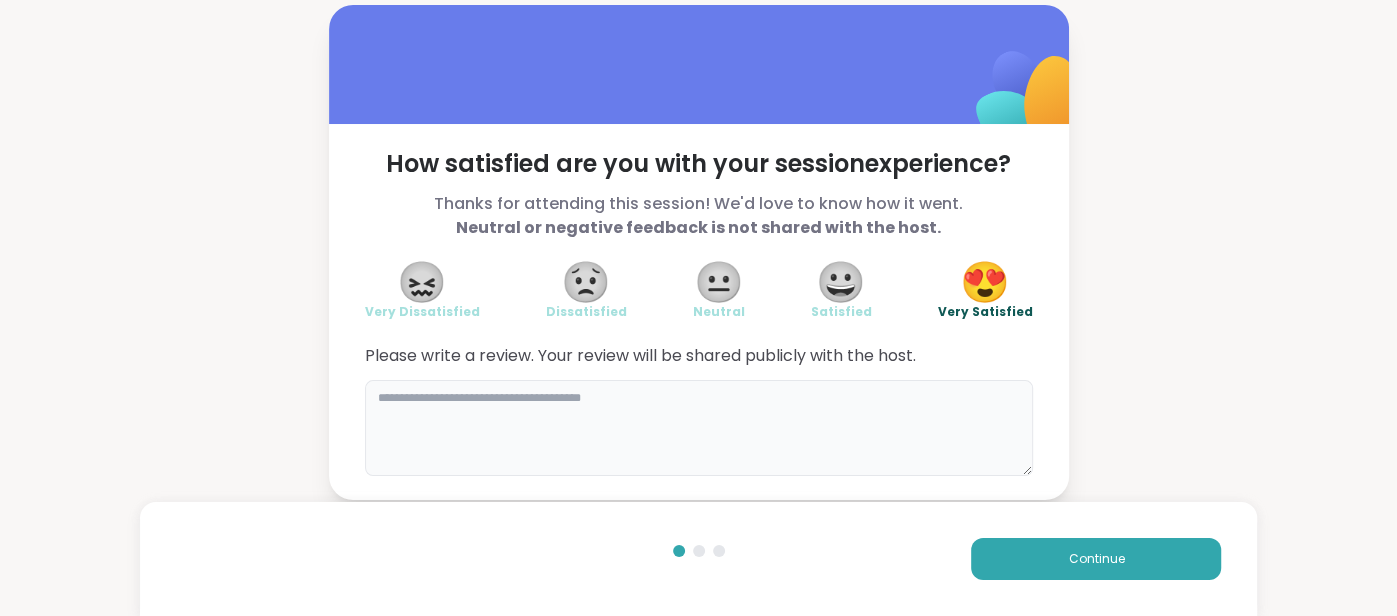 click at bounding box center [699, 428] 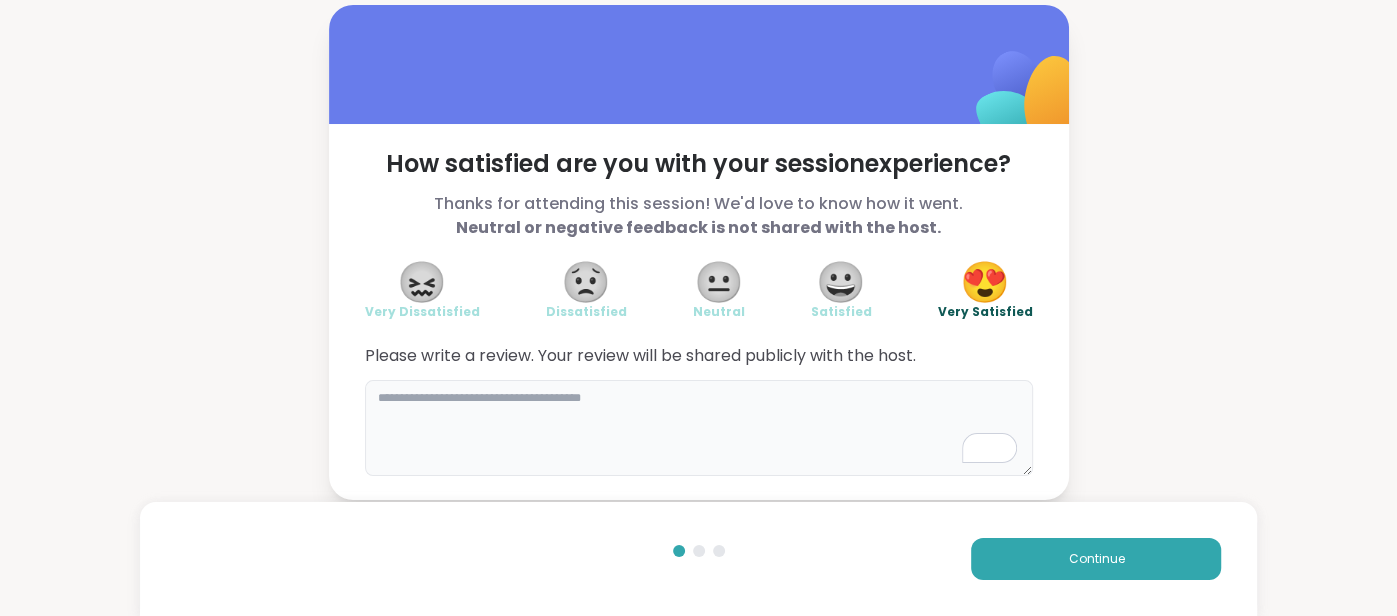 click at bounding box center [699, 428] 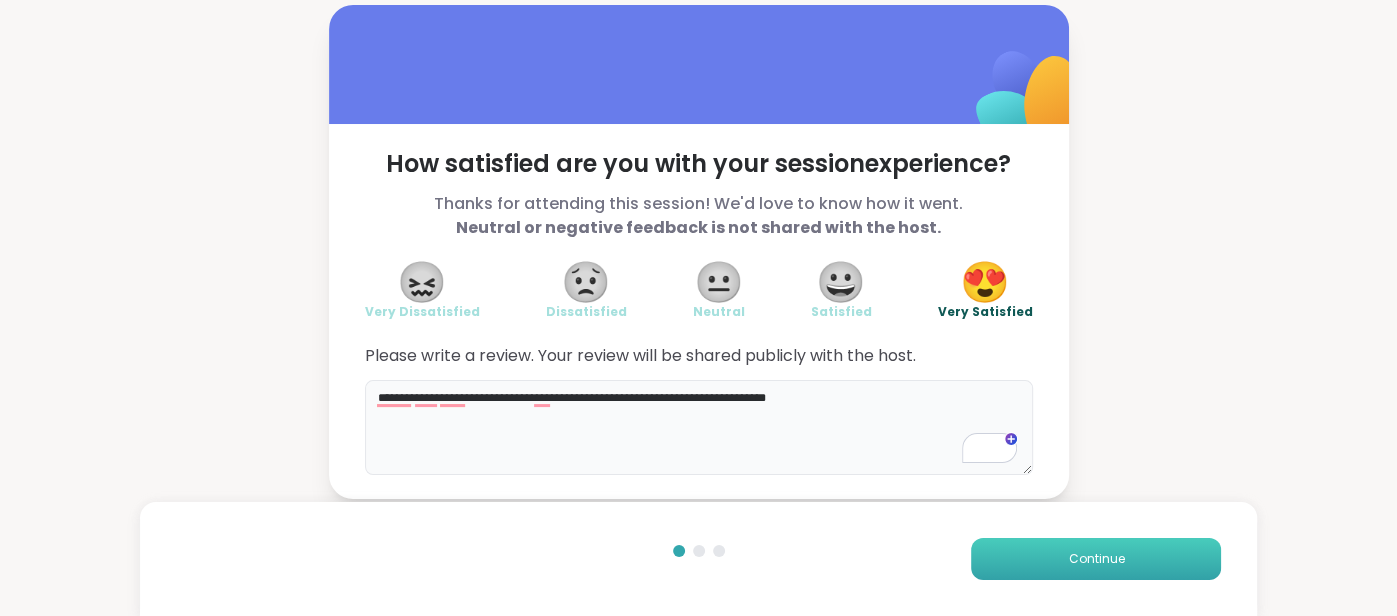 type on "**********" 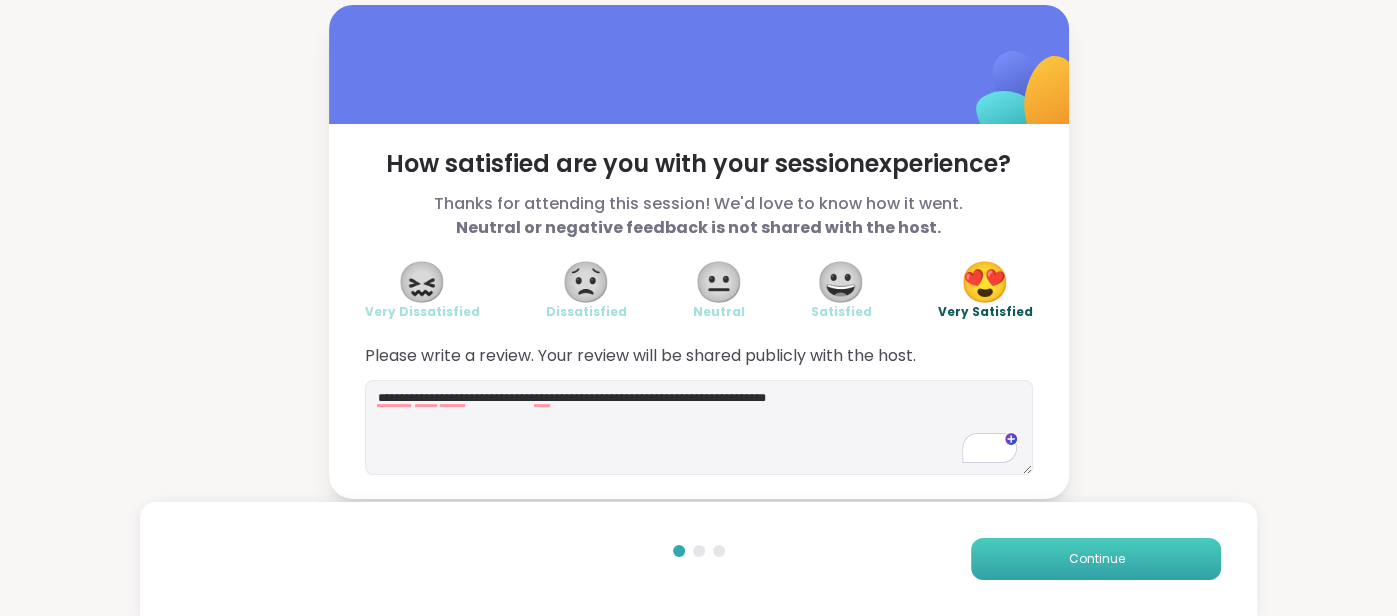 click on "Continue" at bounding box center (1096, 559) 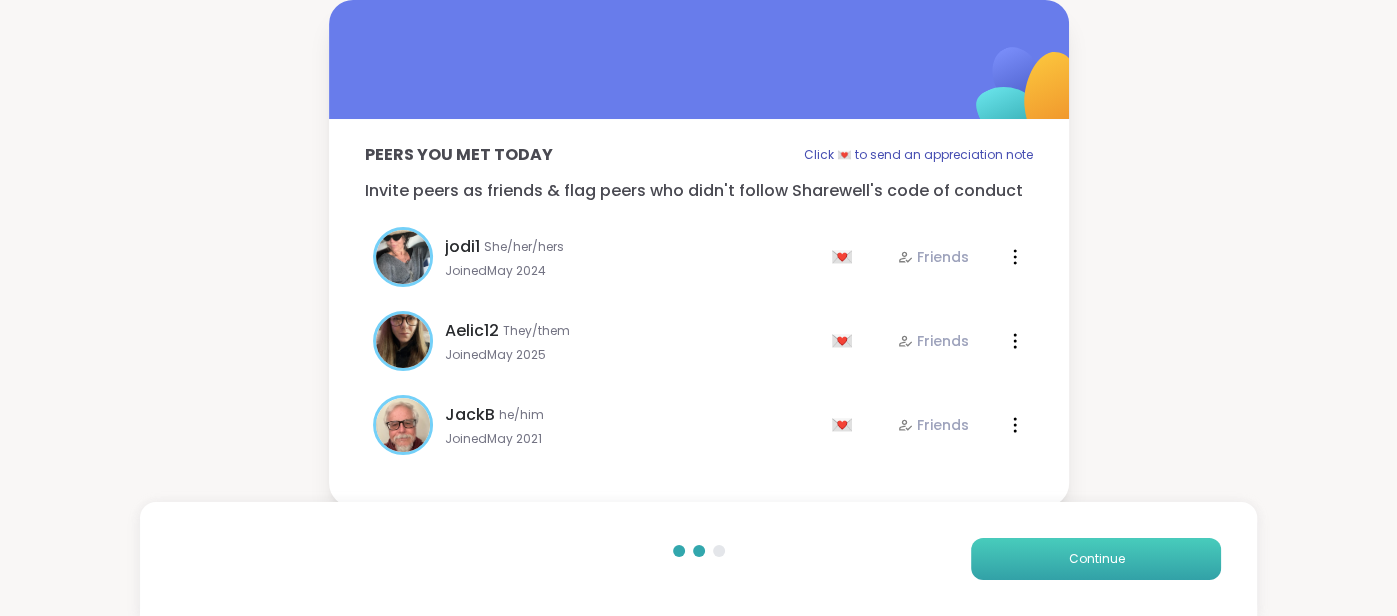 click on "Continue" at bounding box center (1096, 559) 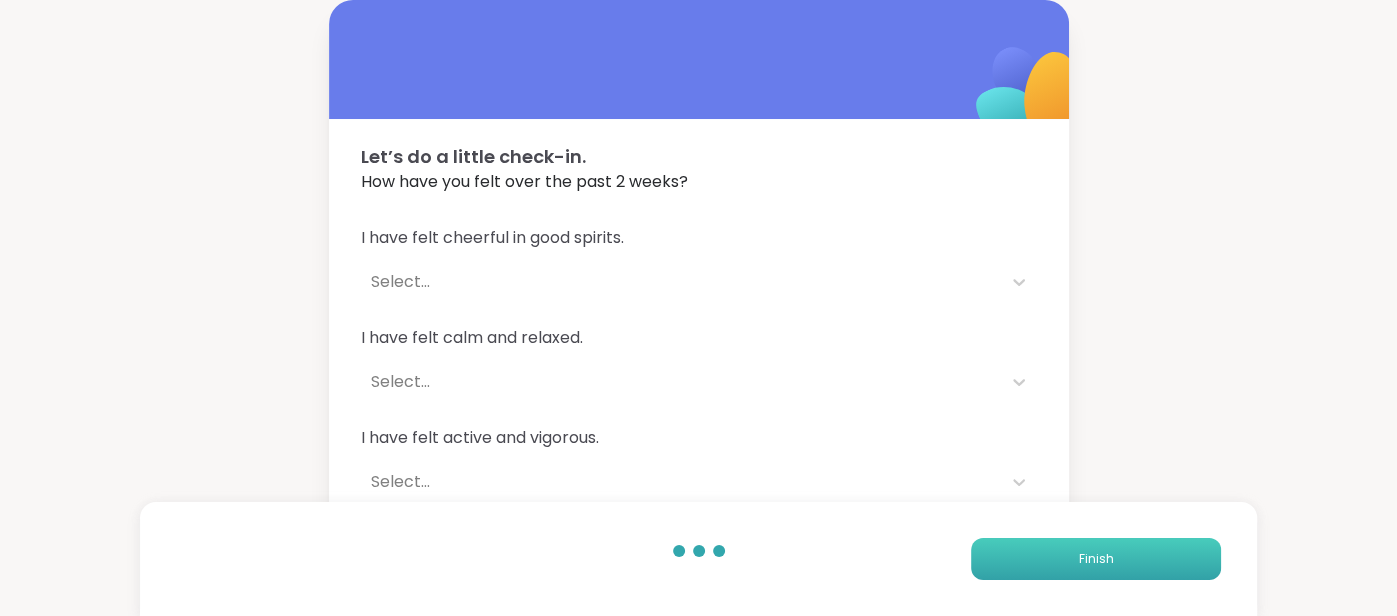 click on "Finish" at bounding box center [1096, 559] 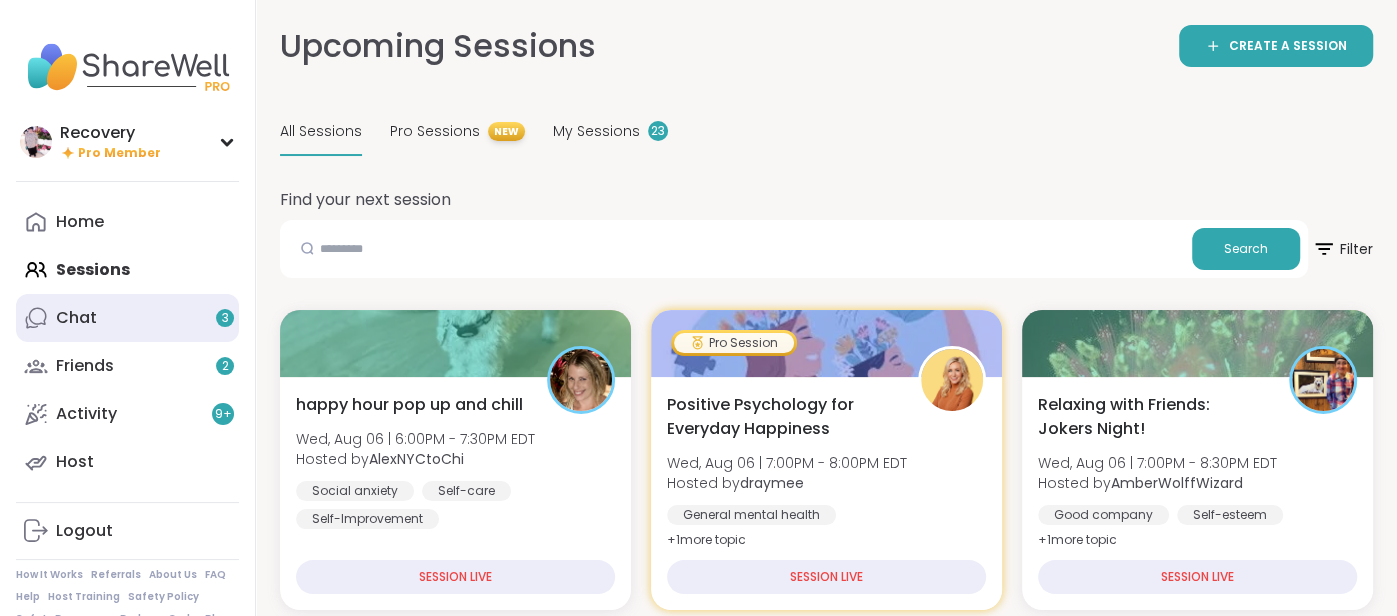 click on "Chat 3" at bounding box center [127, 318] 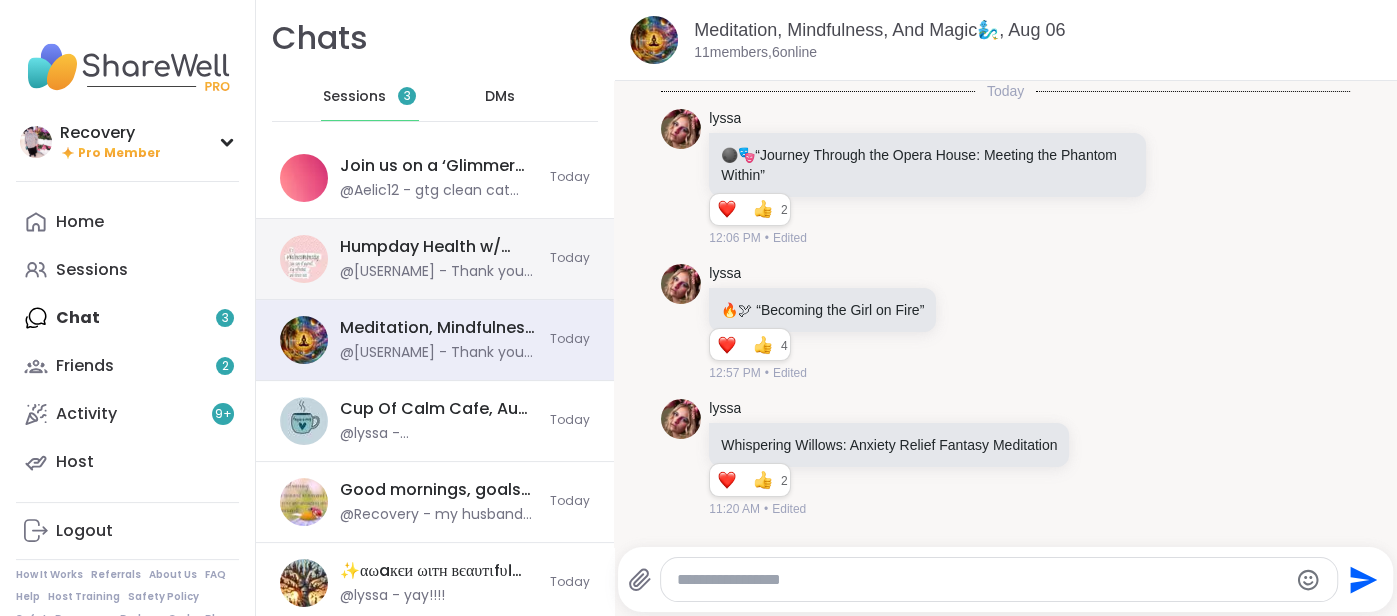 scroll, scrollTop: 6782, scrollLeft: 0, axis: vertical 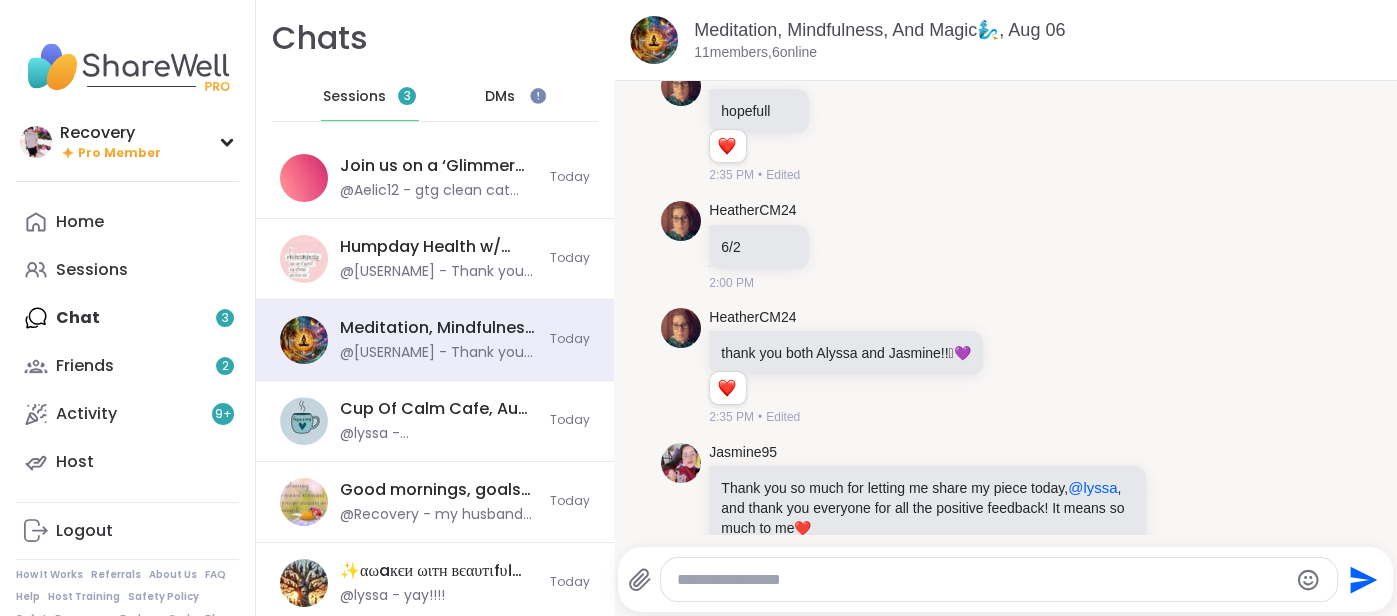 click on "DMs" at bounding box center [500, 97] 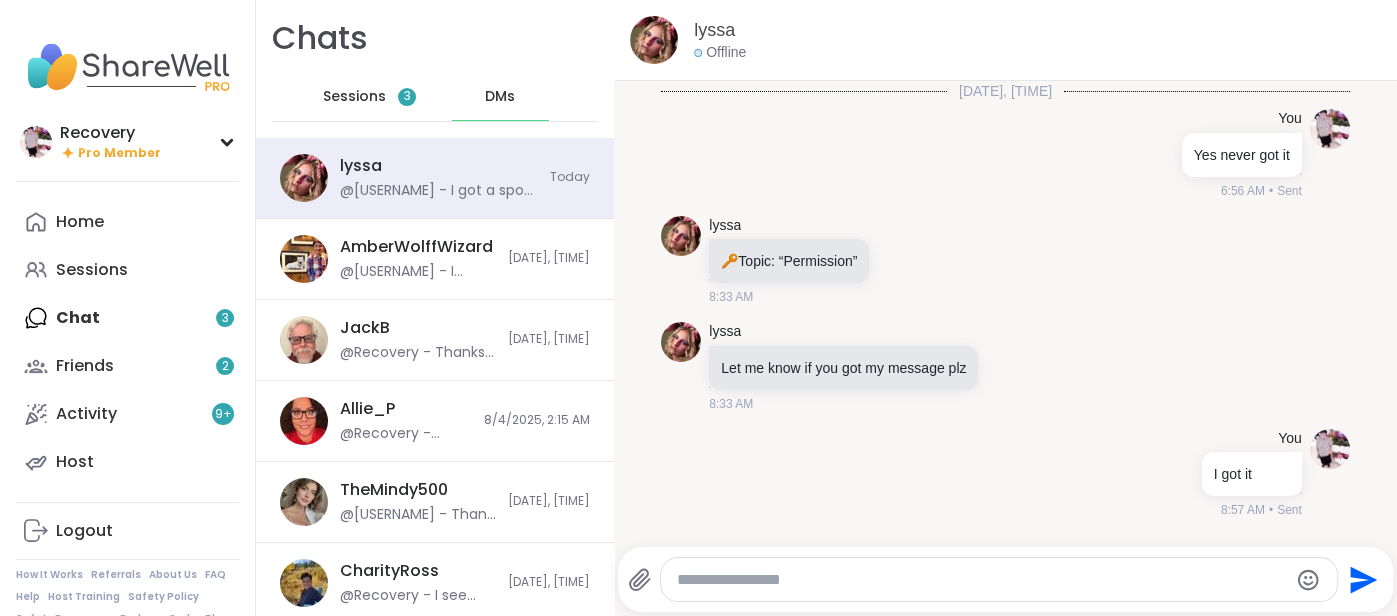 scroll, scrollTop: 27266, scrollLeft: 0, axis: vertical 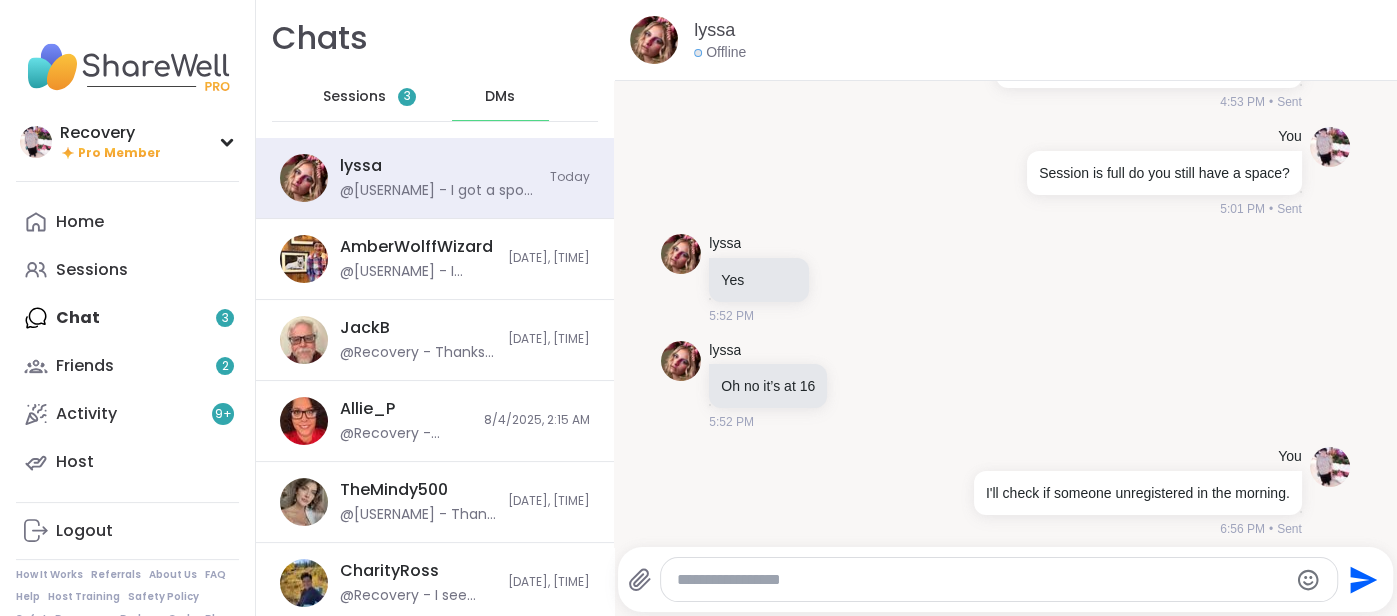 click on "Sessions" at bounding box center [354, 97] 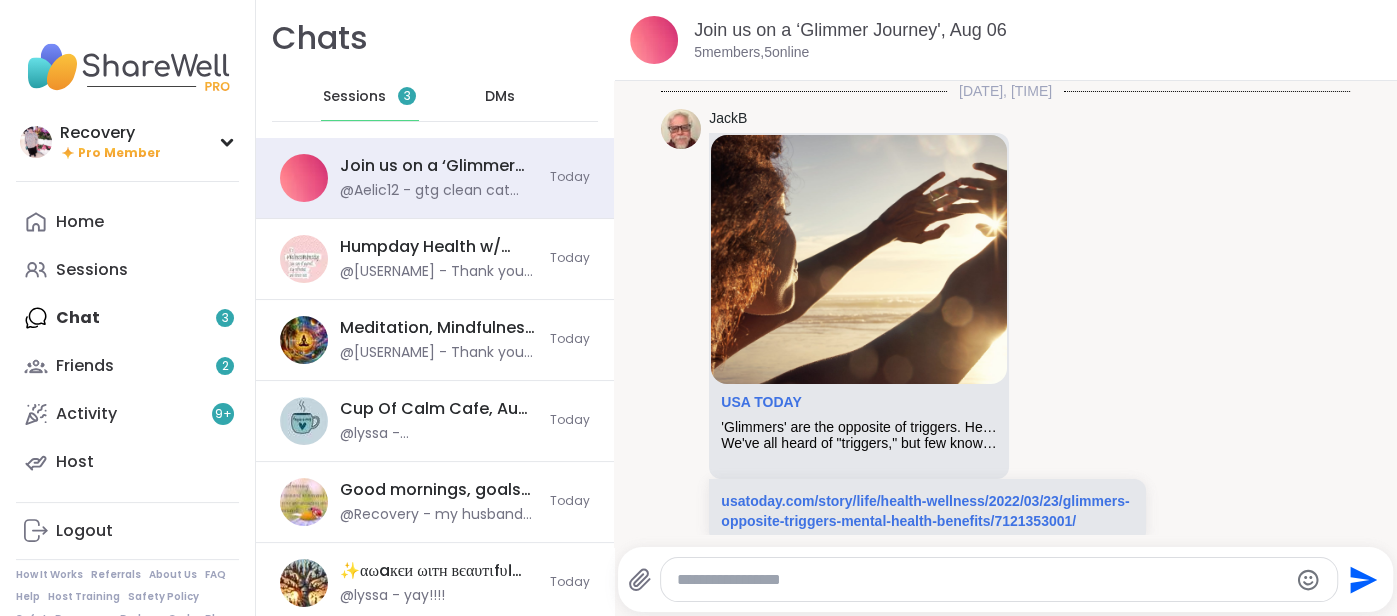 scroll, scrollTop: 578, scrollLeft: 0, axis: vertical 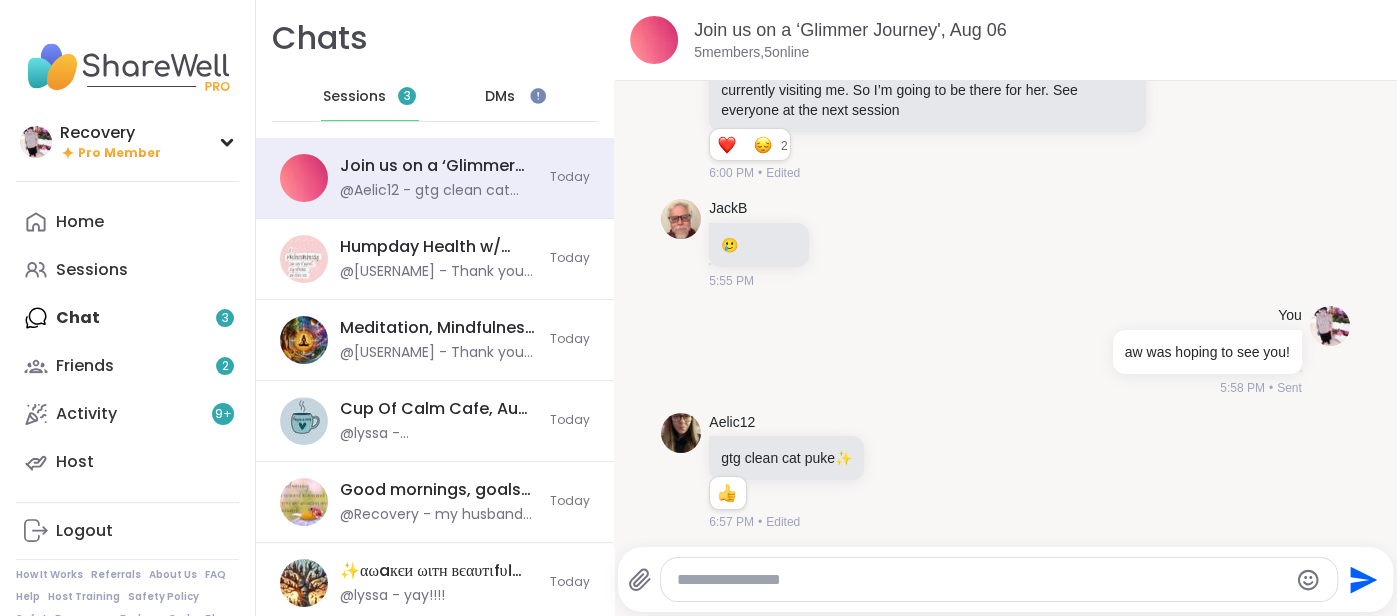 click on "DMs" at bounding box center [501, 97] 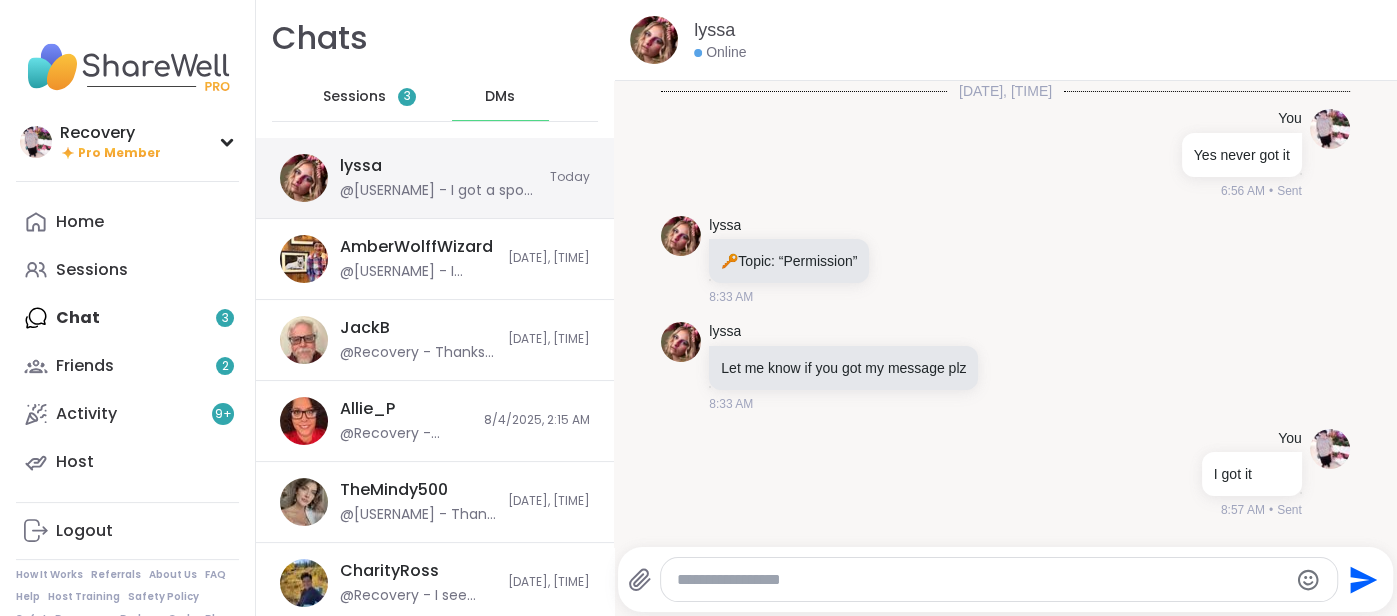 click on "@[USERNAME] @[USERNAME] - I got a spot I saw one still available." at bounding box center (439, 178) 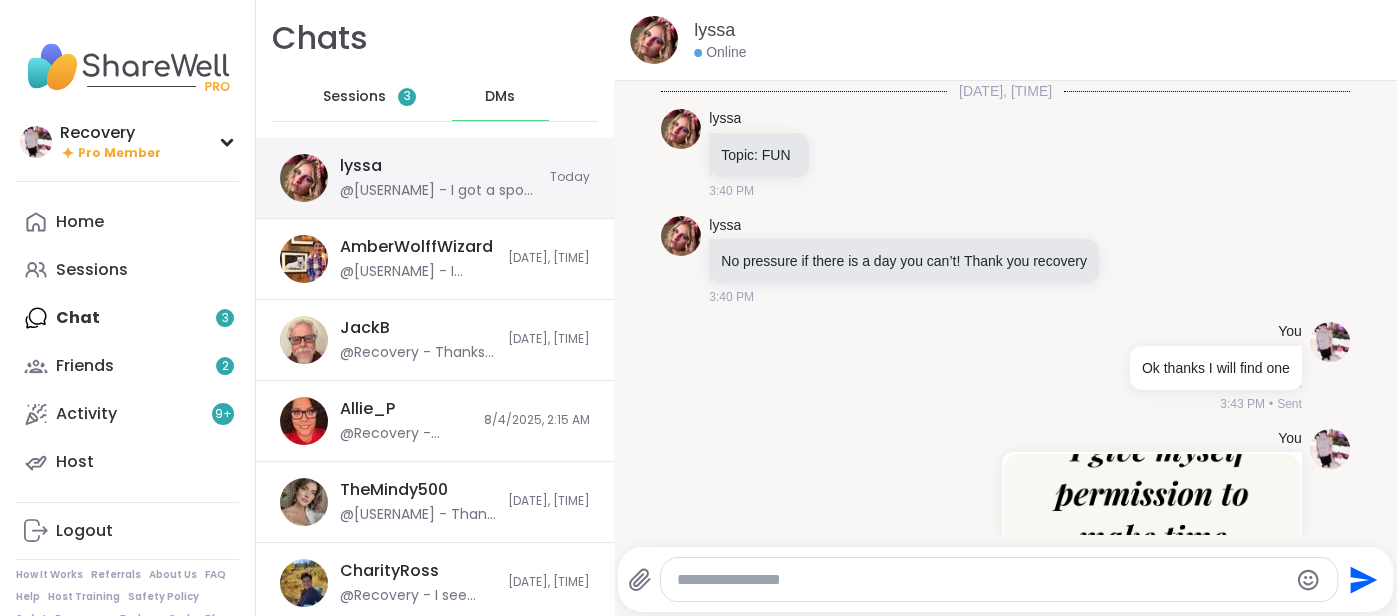 scroll, scrollTop: 45974, scrollLeft: 0, axis: vertical 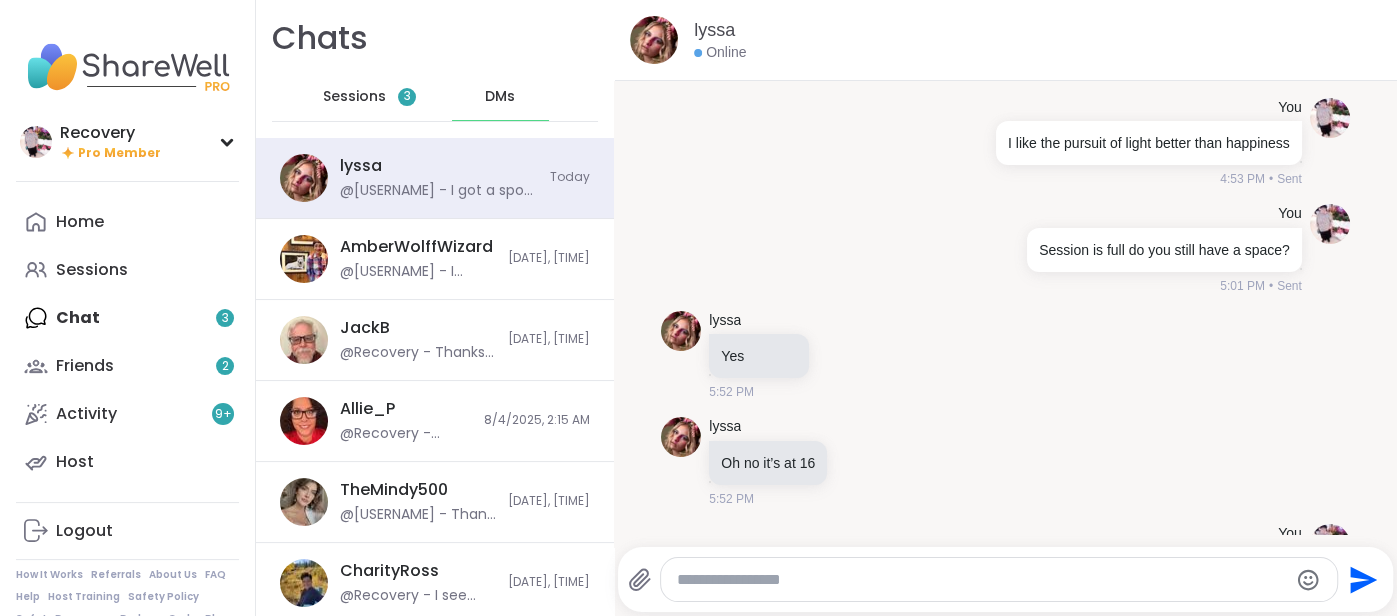 paste on "**********" 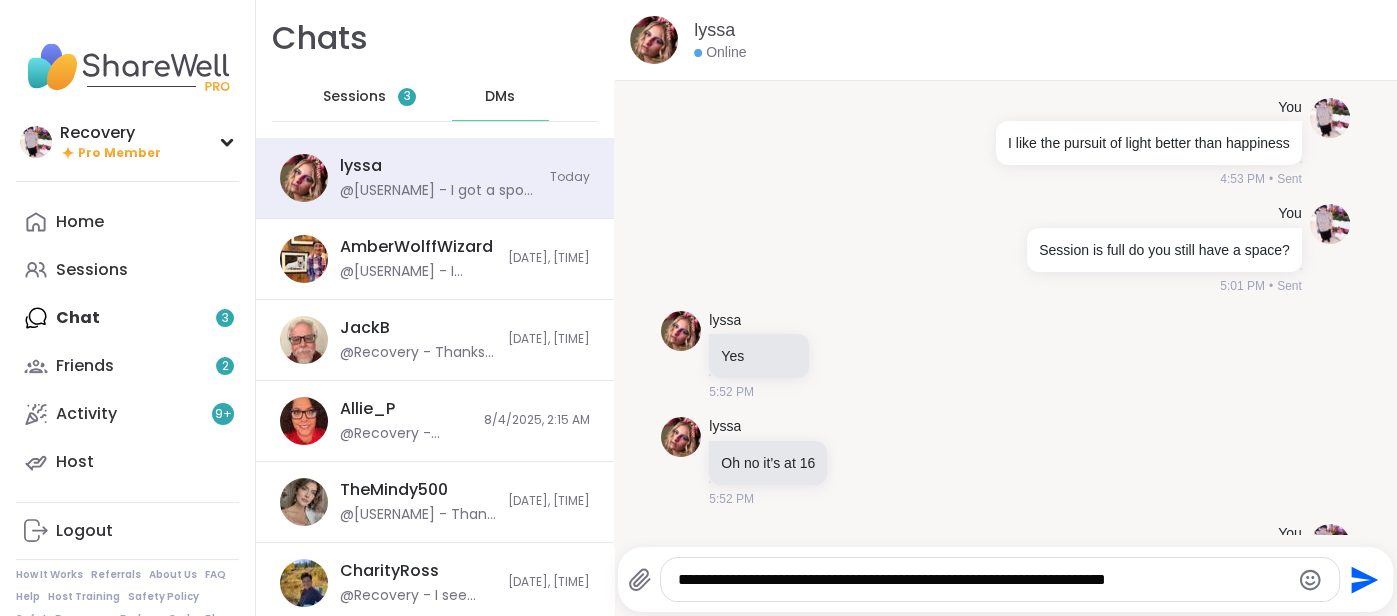 type 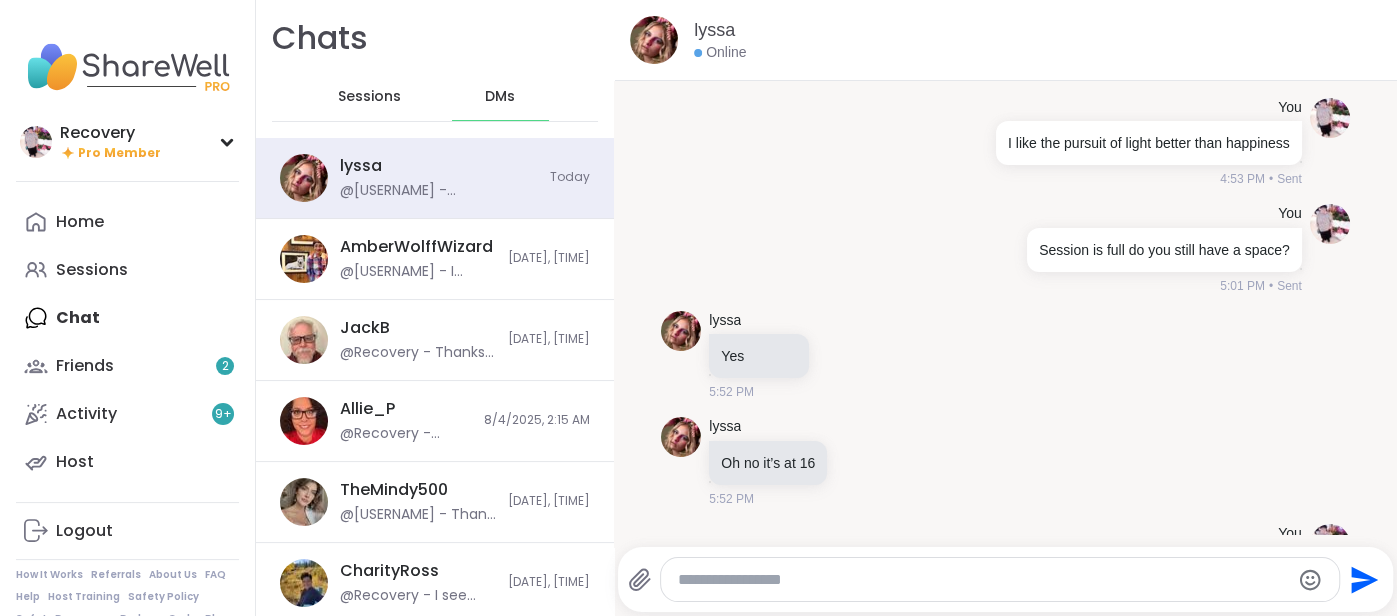 scroll, scrollTop: 46100, scrollLeft: 0, axis: vertical 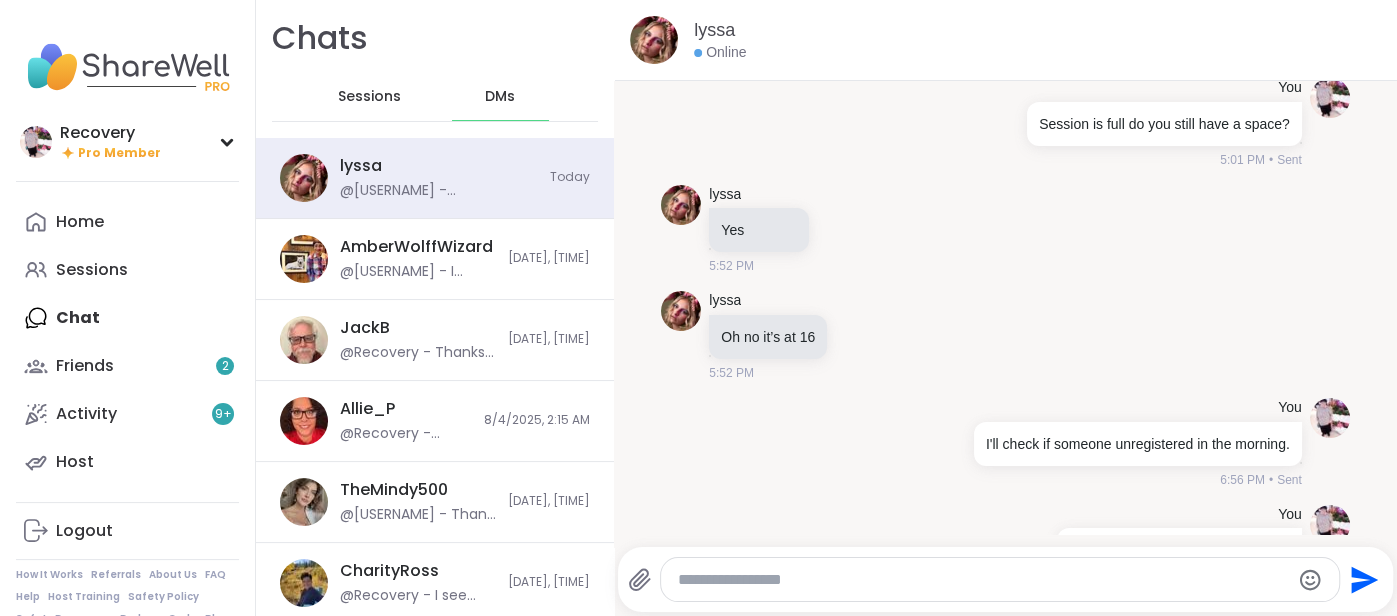 click on "Sessions" at bounding box center (369, 97) 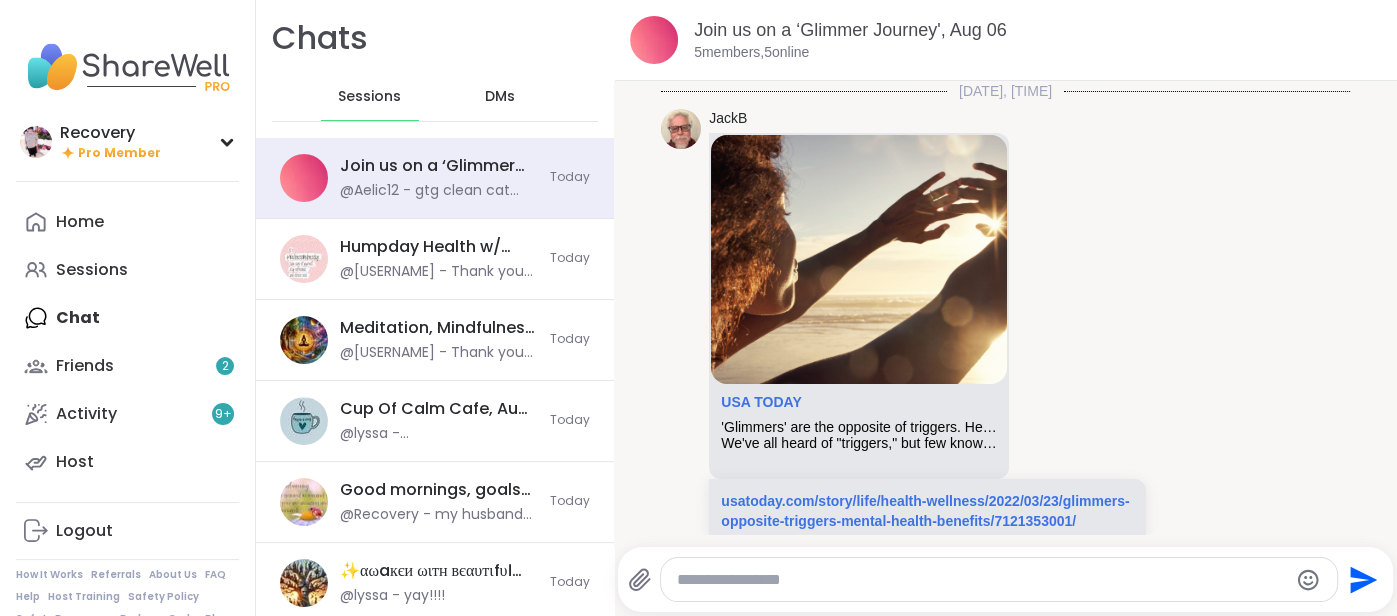 scroll, scrollTop: 578, scrollLeft: 0, axis: vertical 